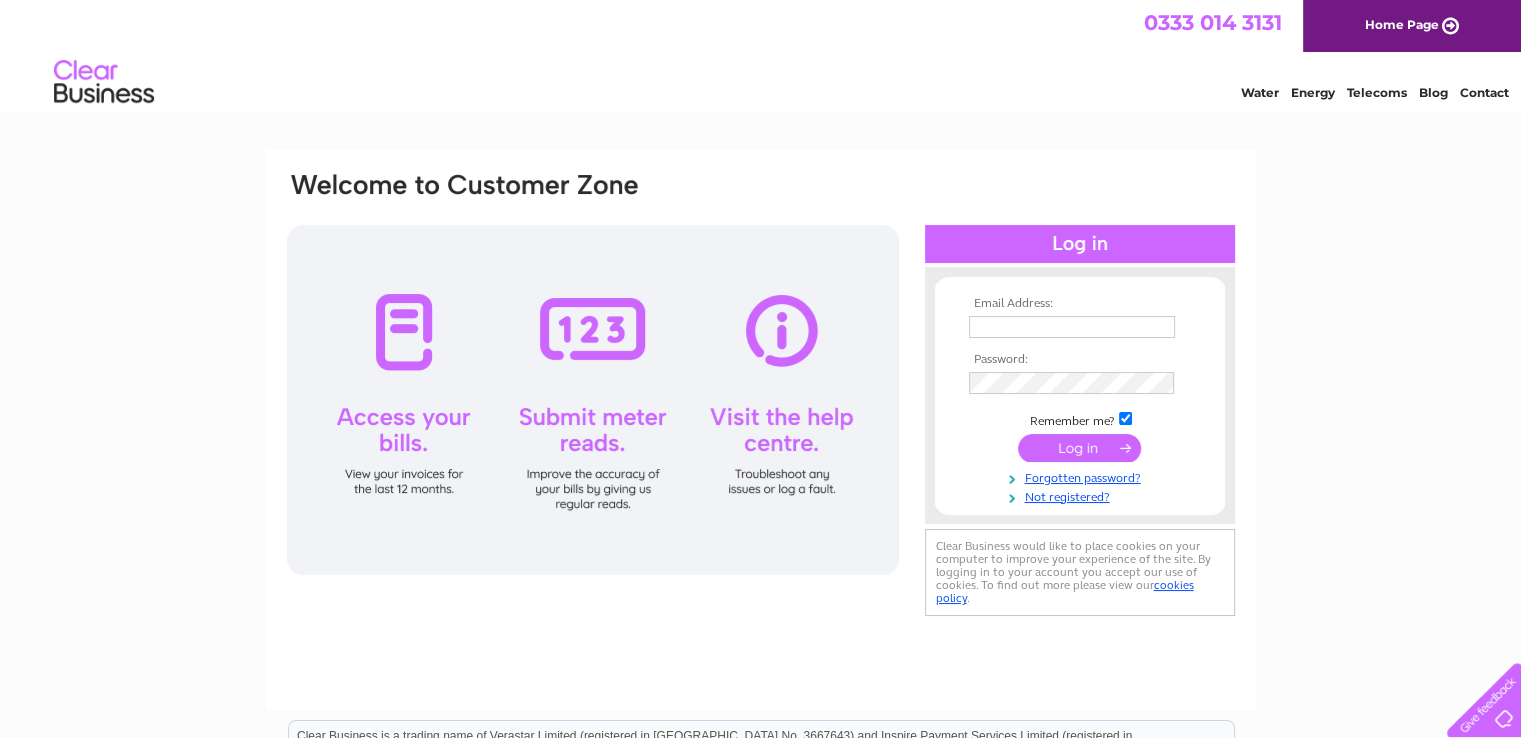scroll, scrollTop: 0, scrollLeft: 0, axis: both 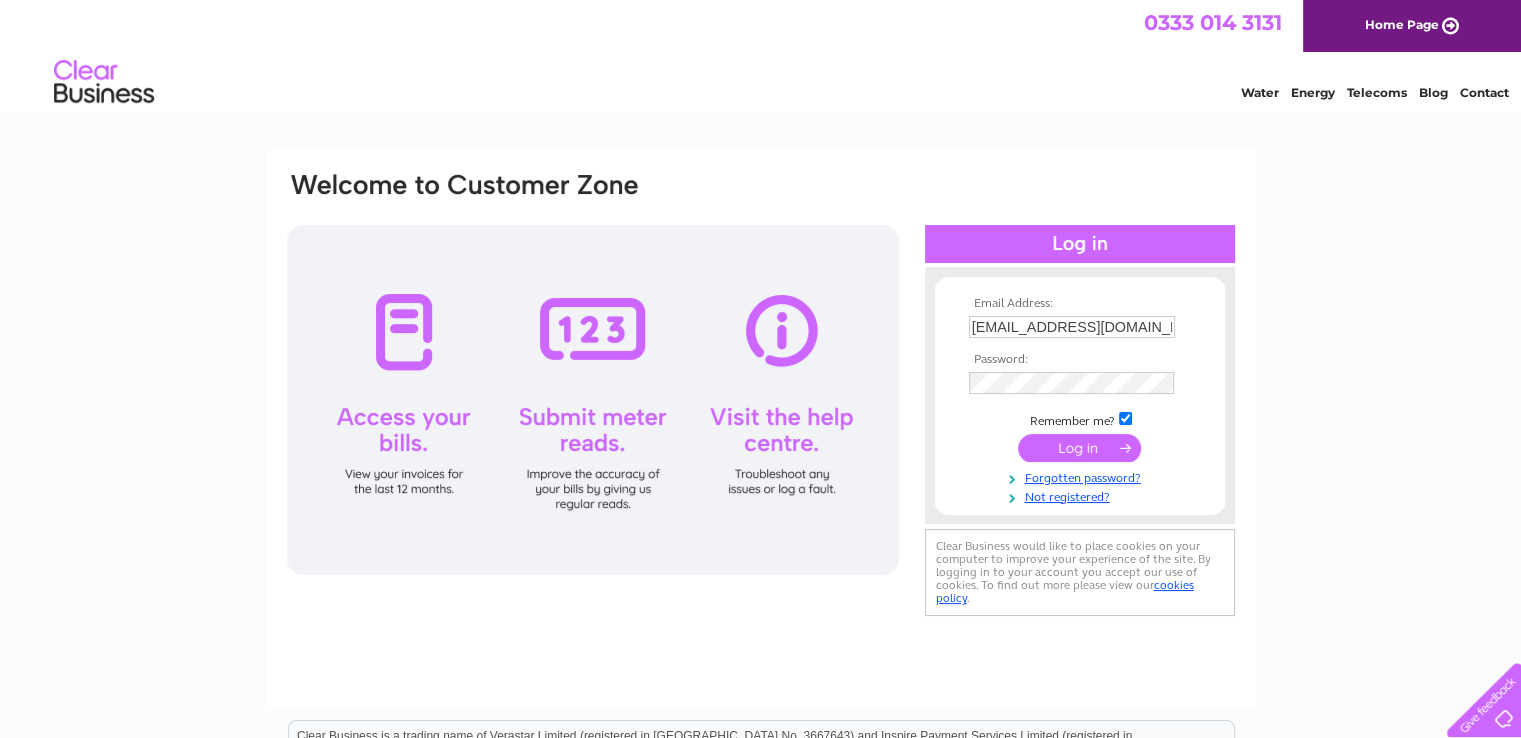 click at bounding box center [1079, 448] 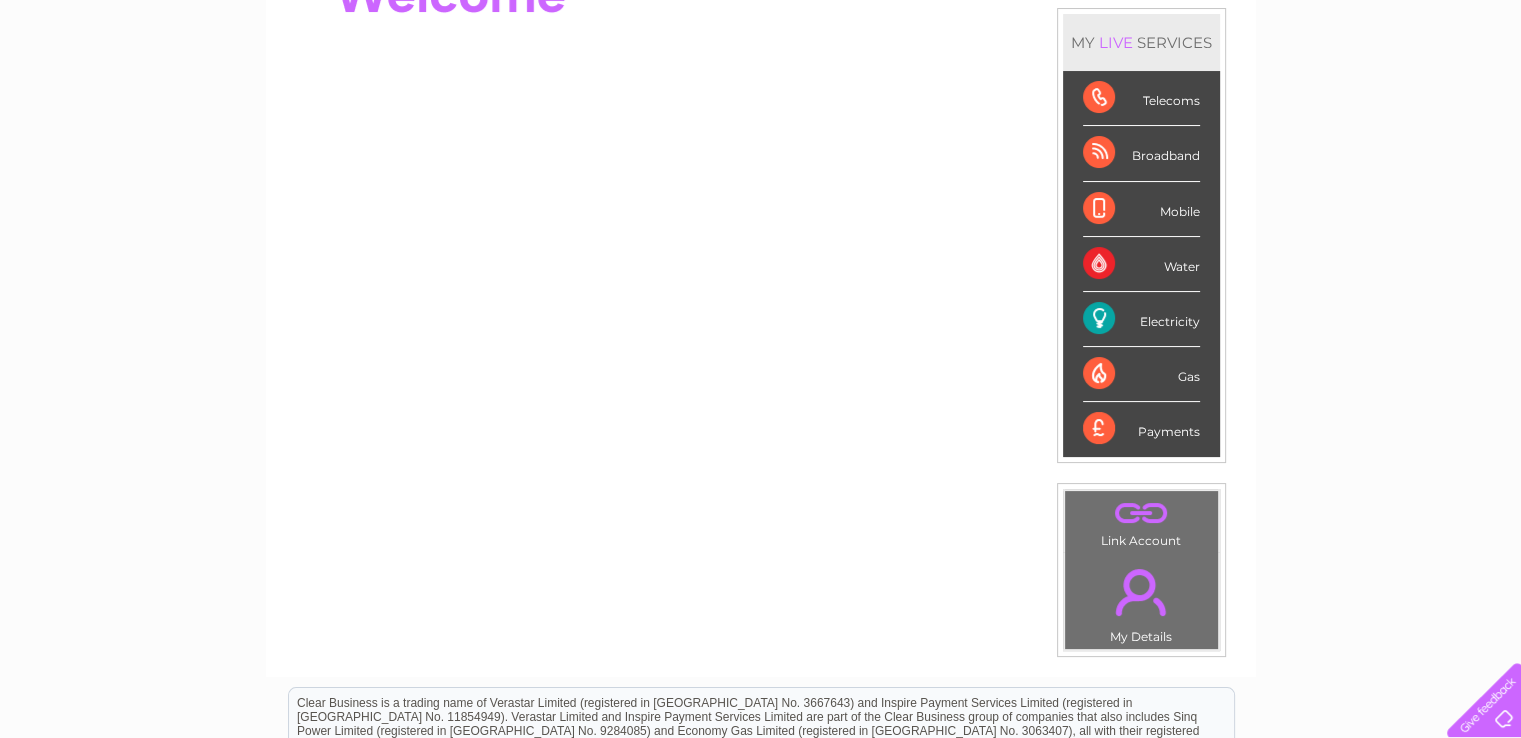 scroll, scrollTop: 451, scrollLeft: 0, axis: vertical 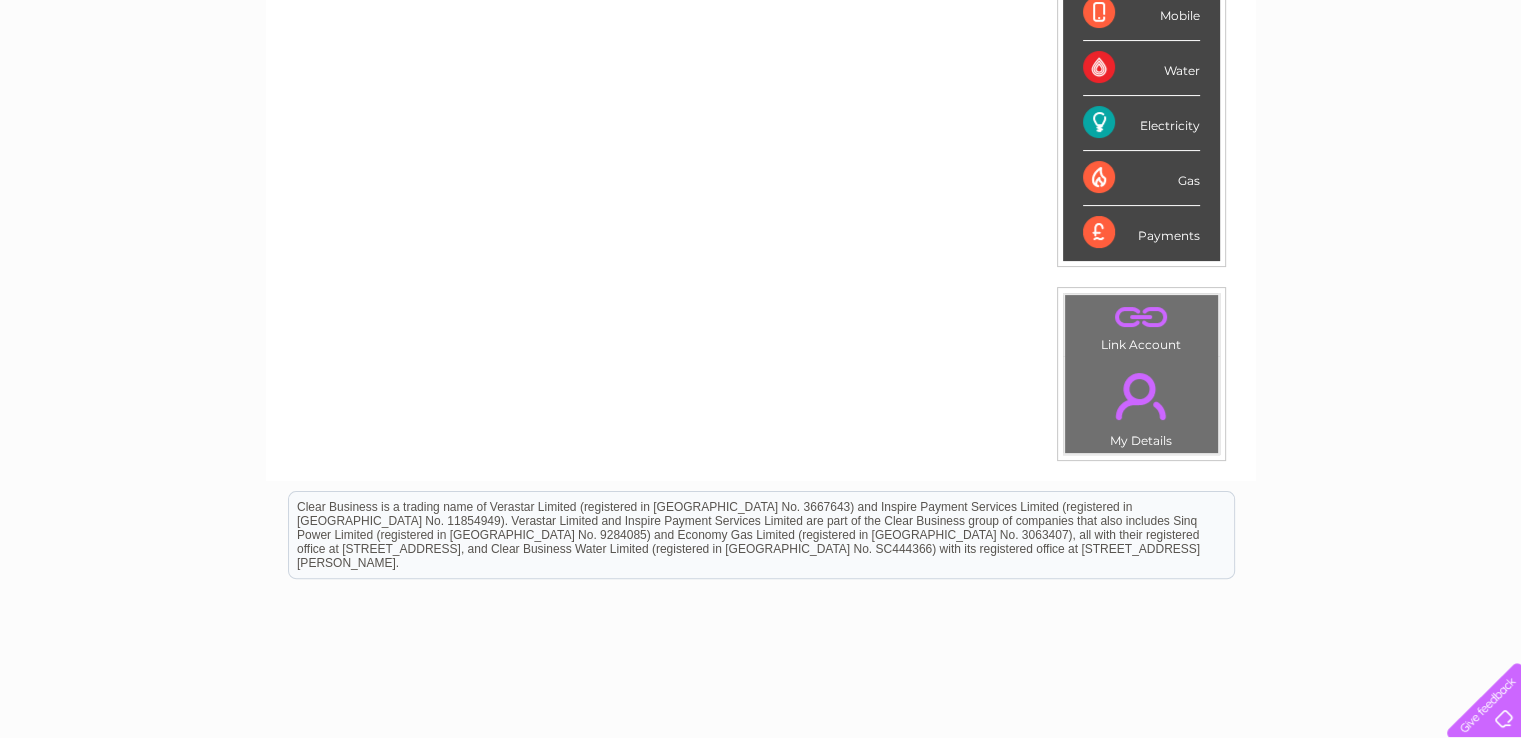 click on "." at bounding box center (1141, 396) 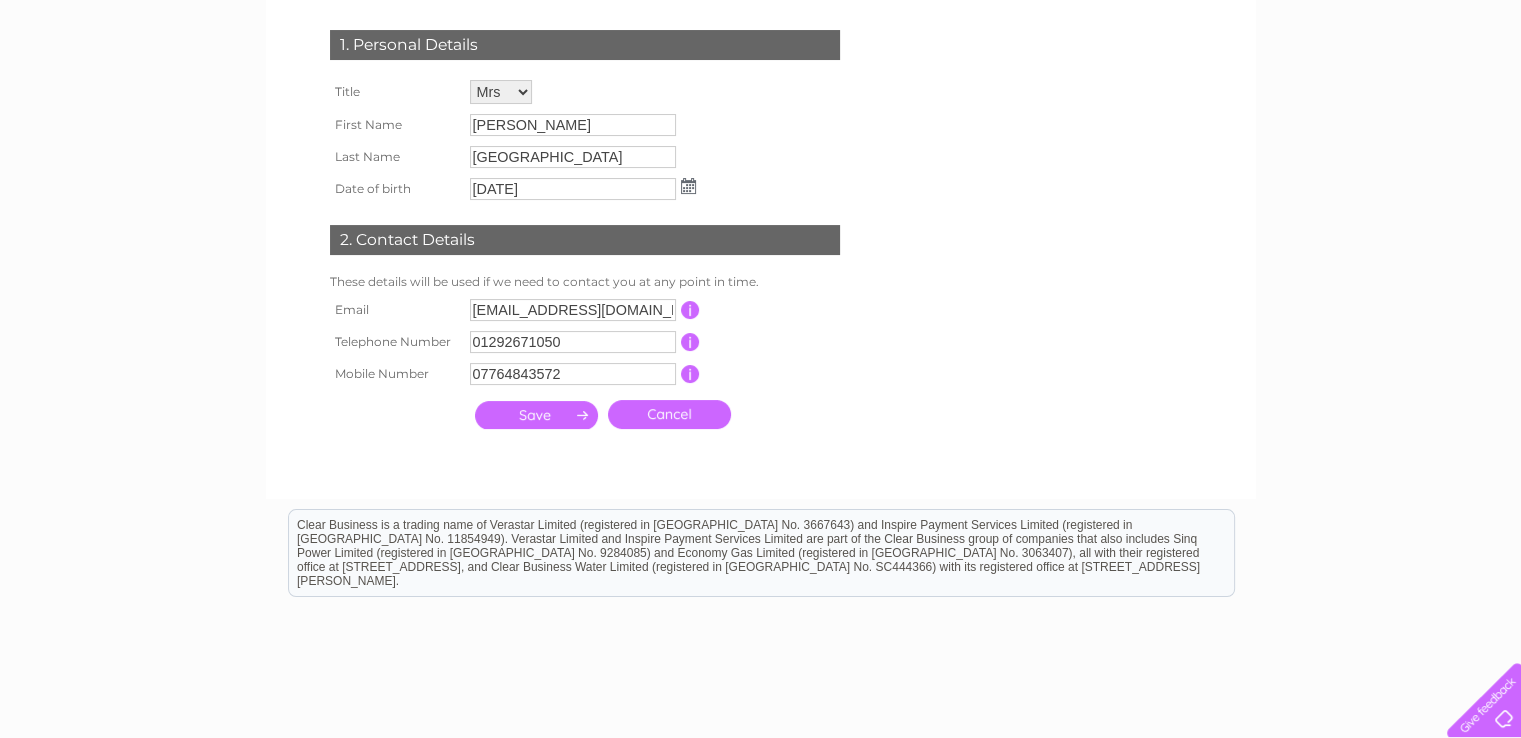 scroll, scrollTop: 300, scrollLeft: 0, axis: vertical 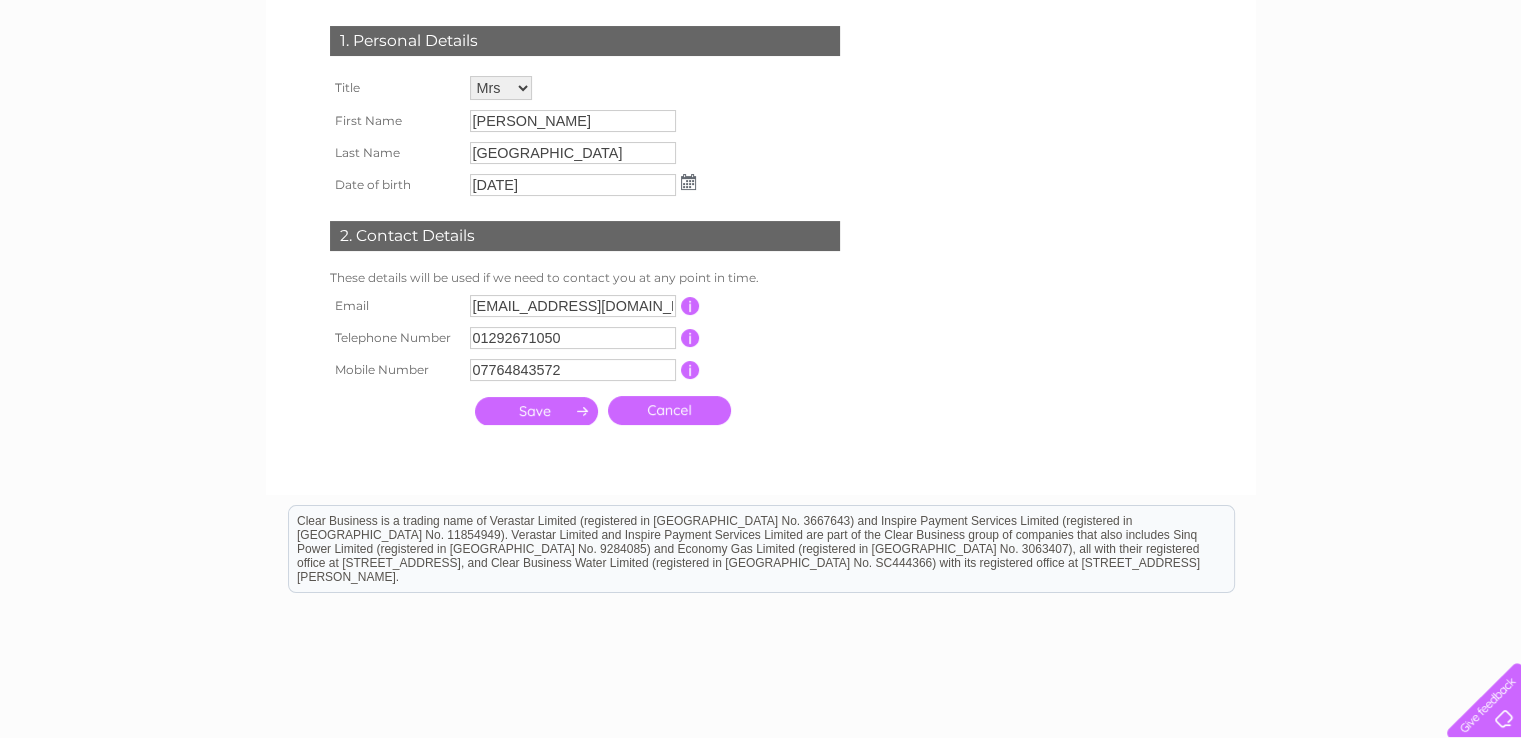 click at bounding box center [536, 411] 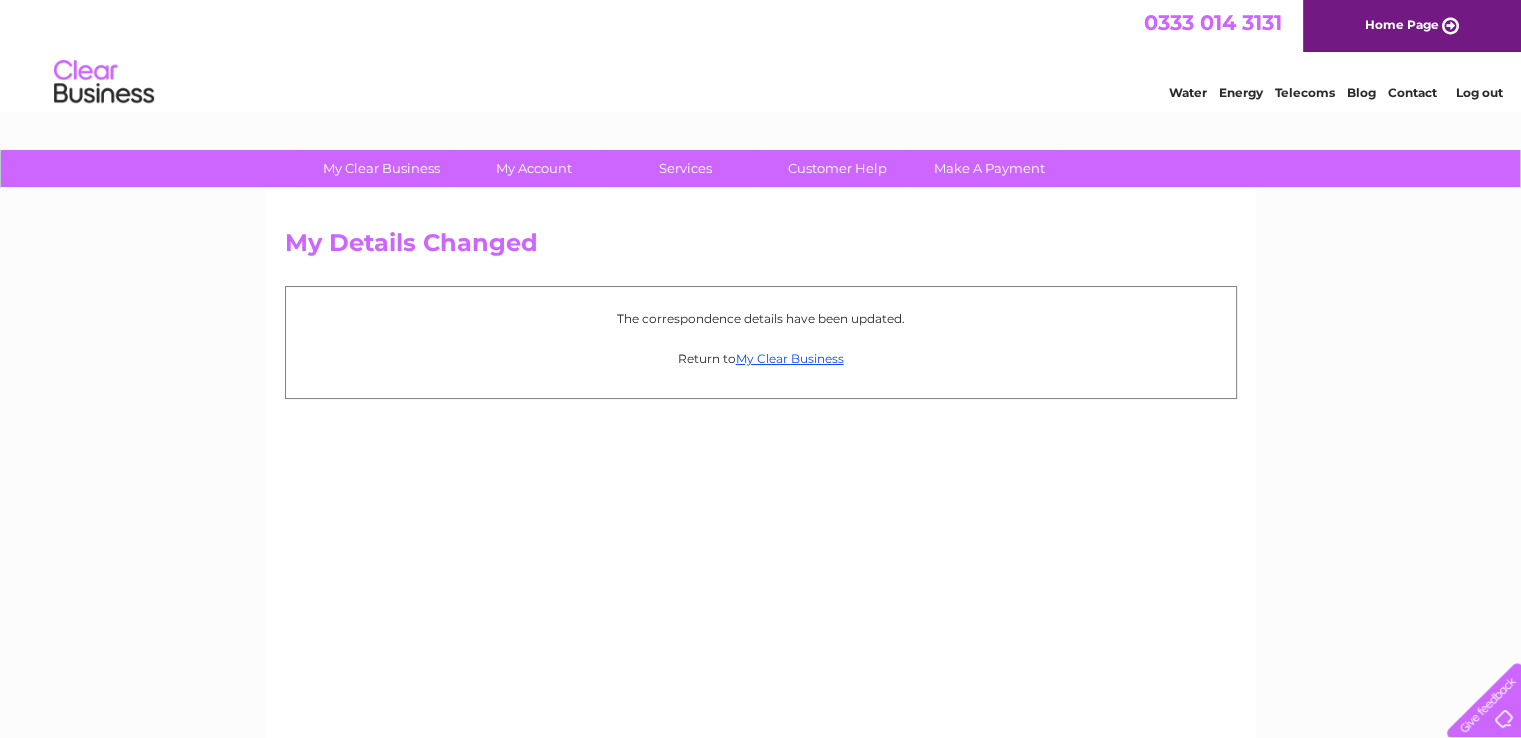 scroll, scrollTop: 0, scrollLeft: 0, axis: both 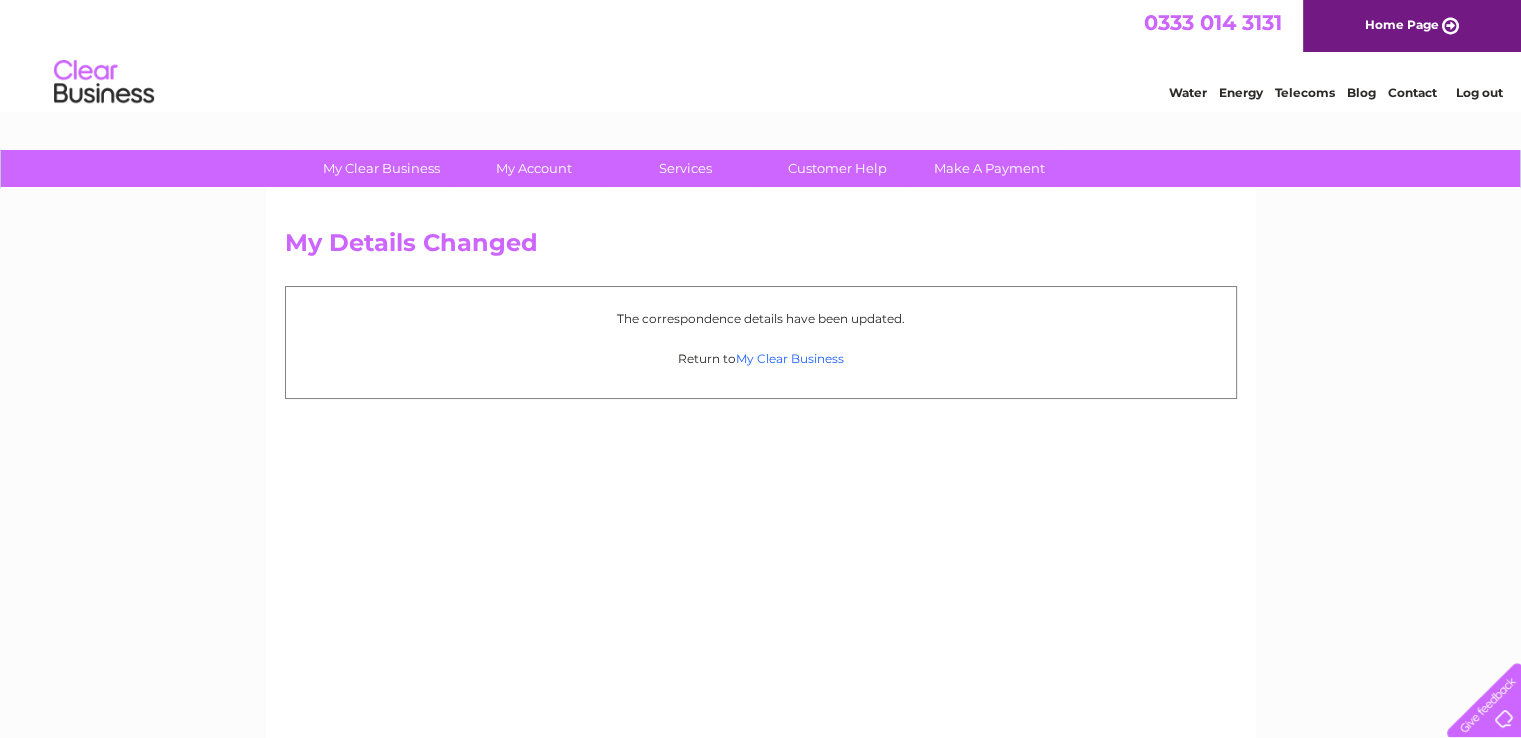 click on "My Clear Business" at bounding box center (790, 358) 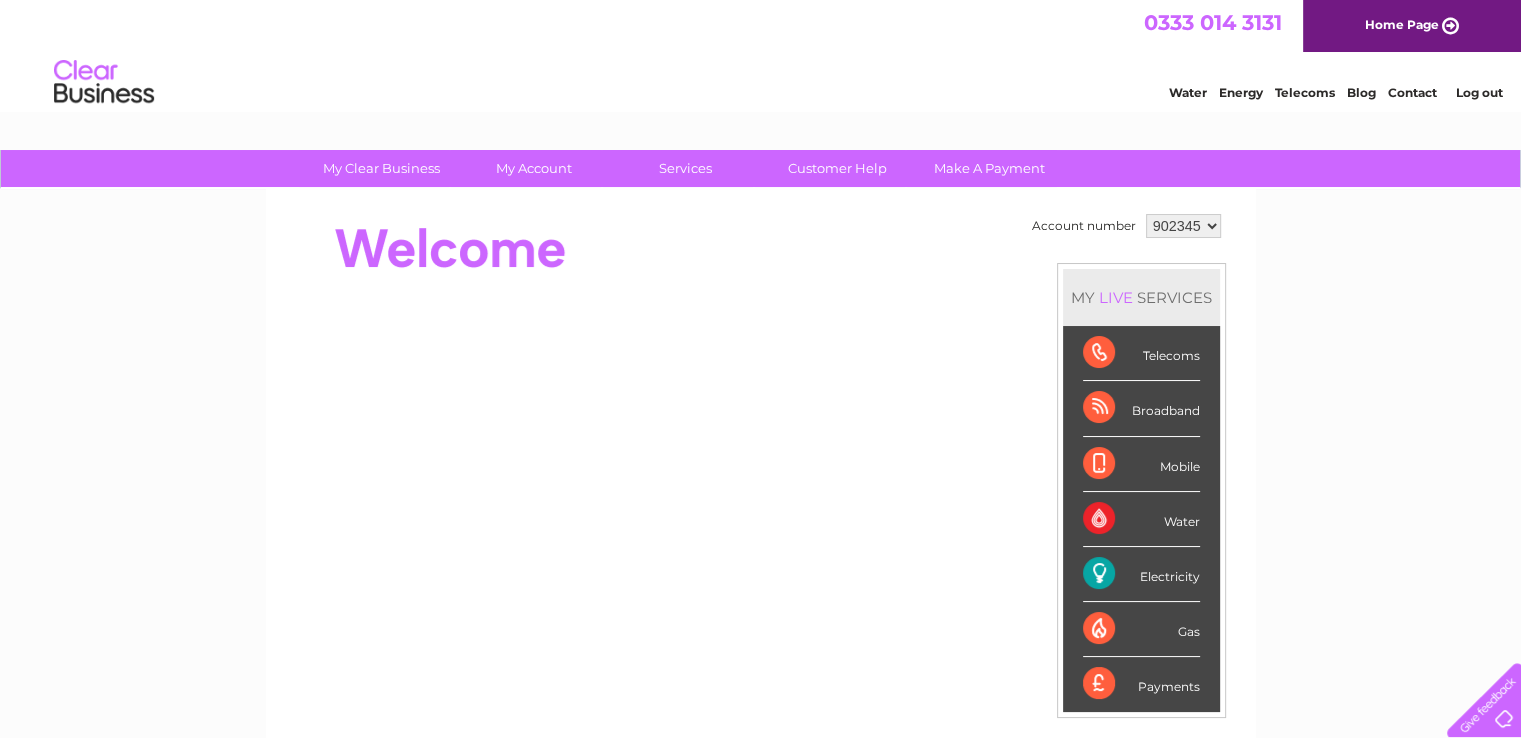 scroll, scrollTop: 0, scrollLeft: 0, axis: both 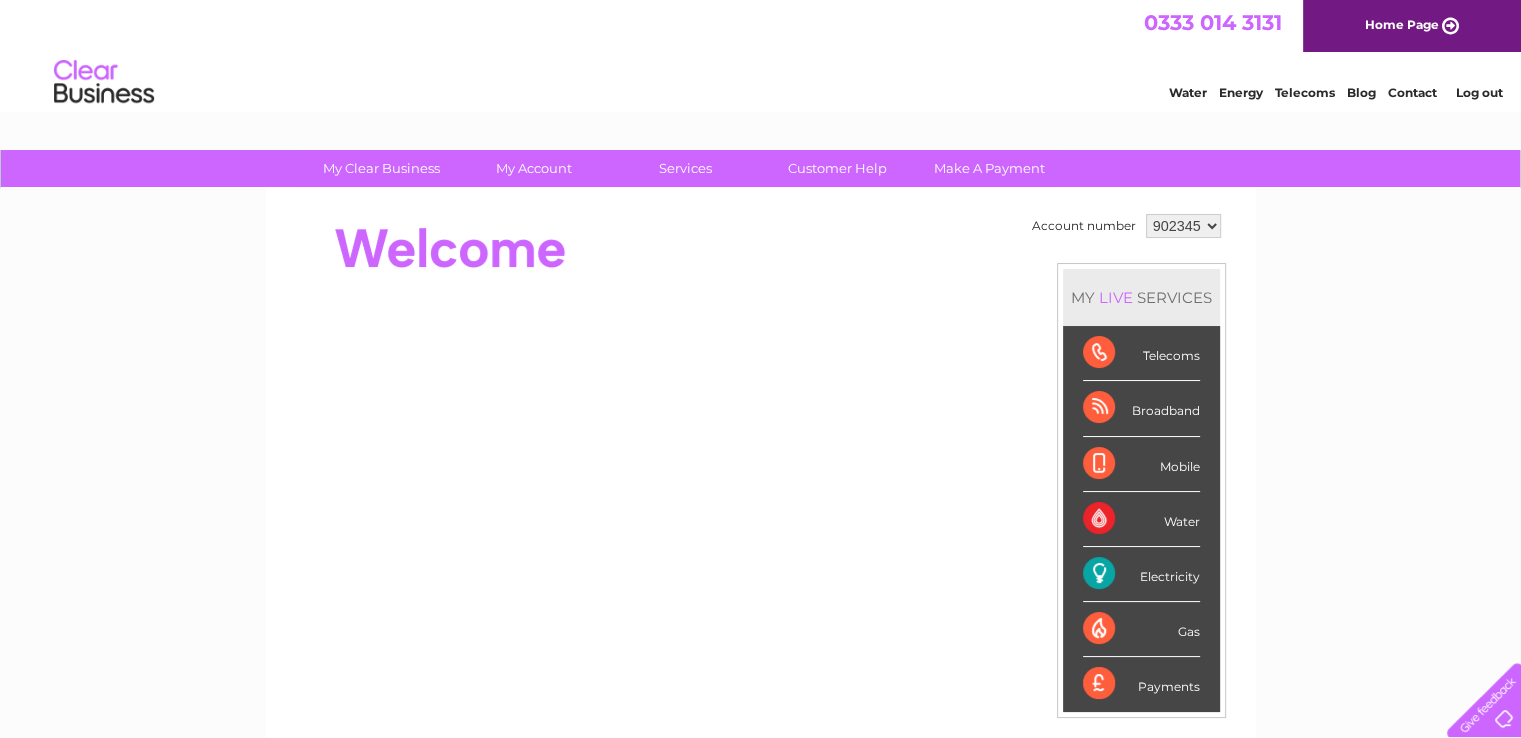 click on "902345" at bounding box center (1183, 226) 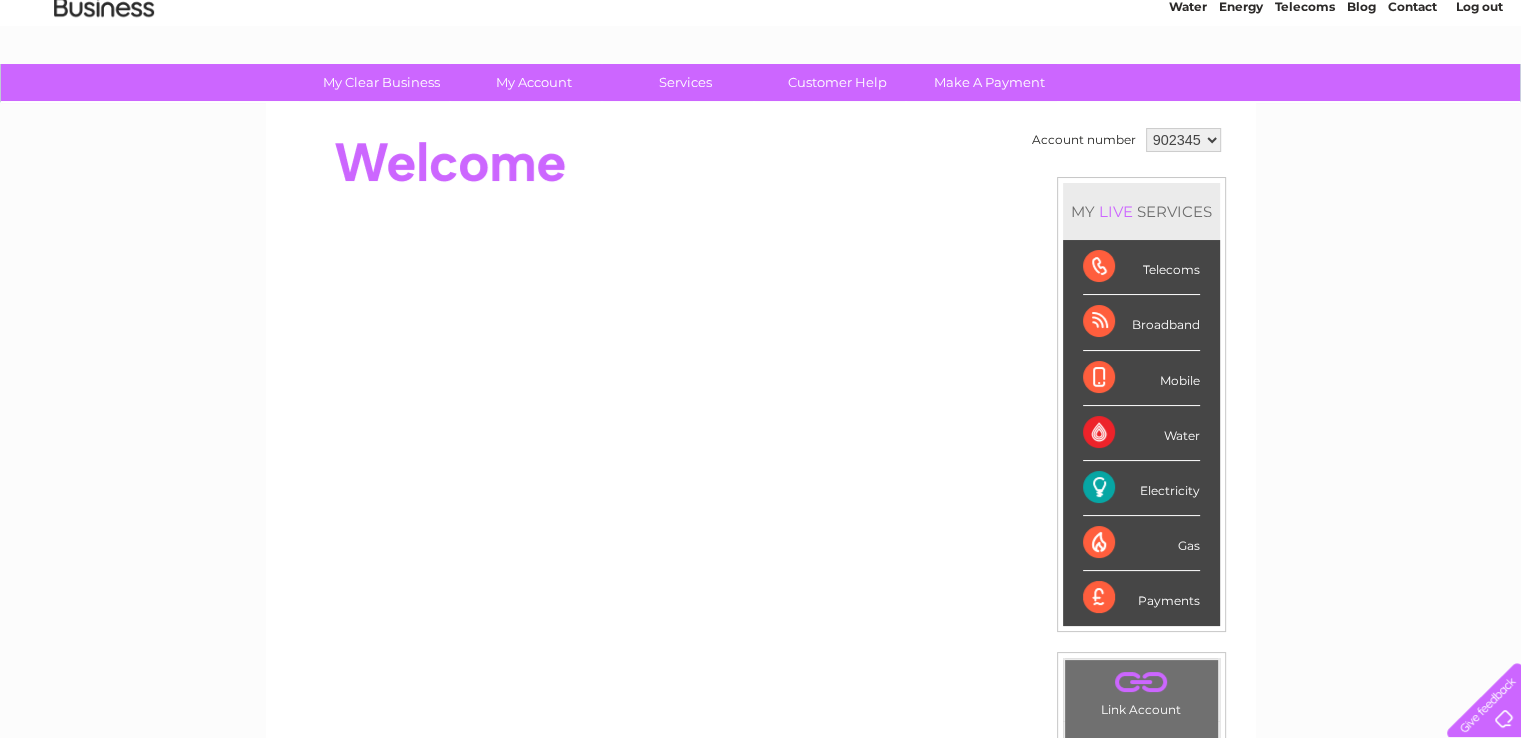 scroll, scrollTop: 0, scrollLeft: 0, axis: both 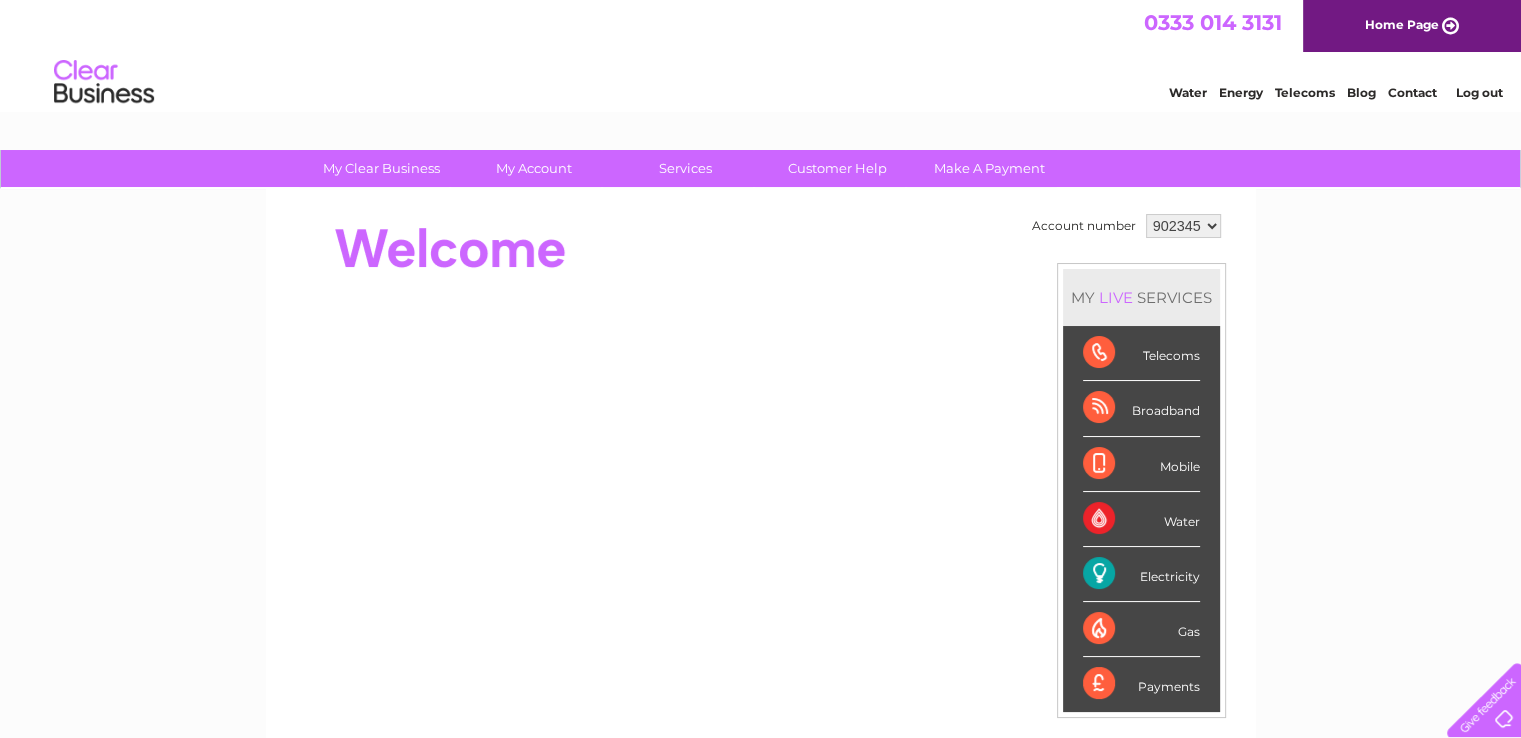 click on "Telecoms" at bounding box center (1305, 92) 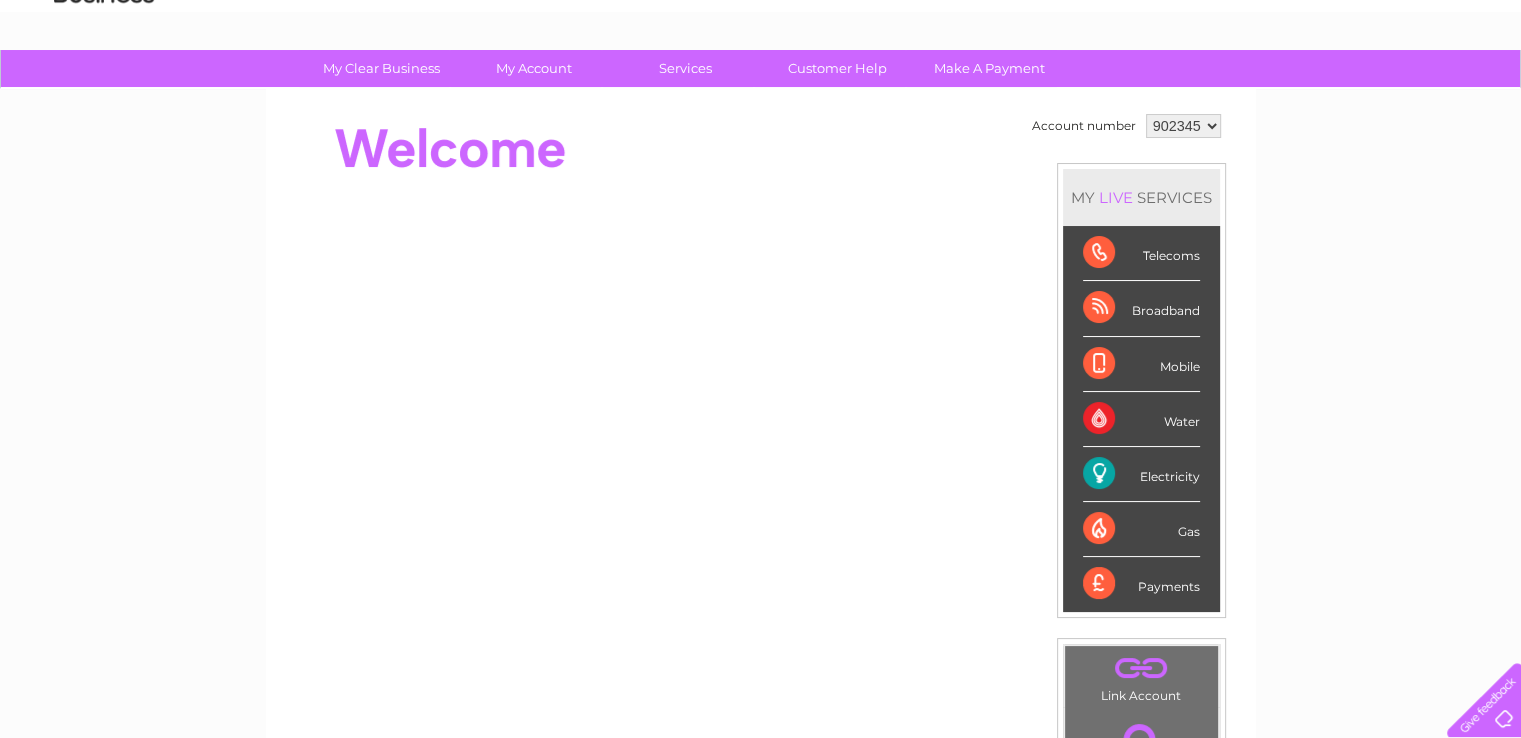 click on "." at bounding box center [1141, 668] 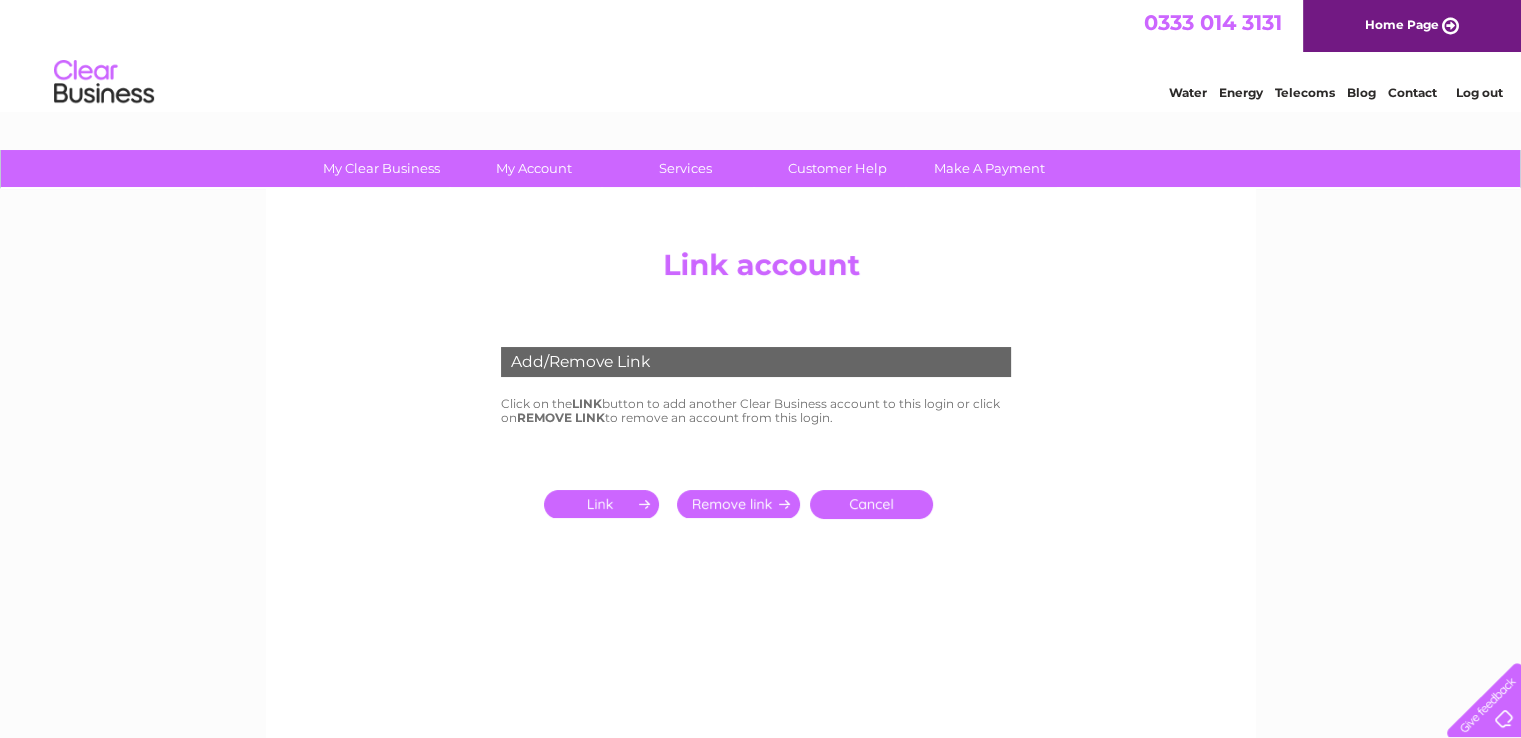 scroll, scrollTop: 0, scrollLeft: 0, axis: both 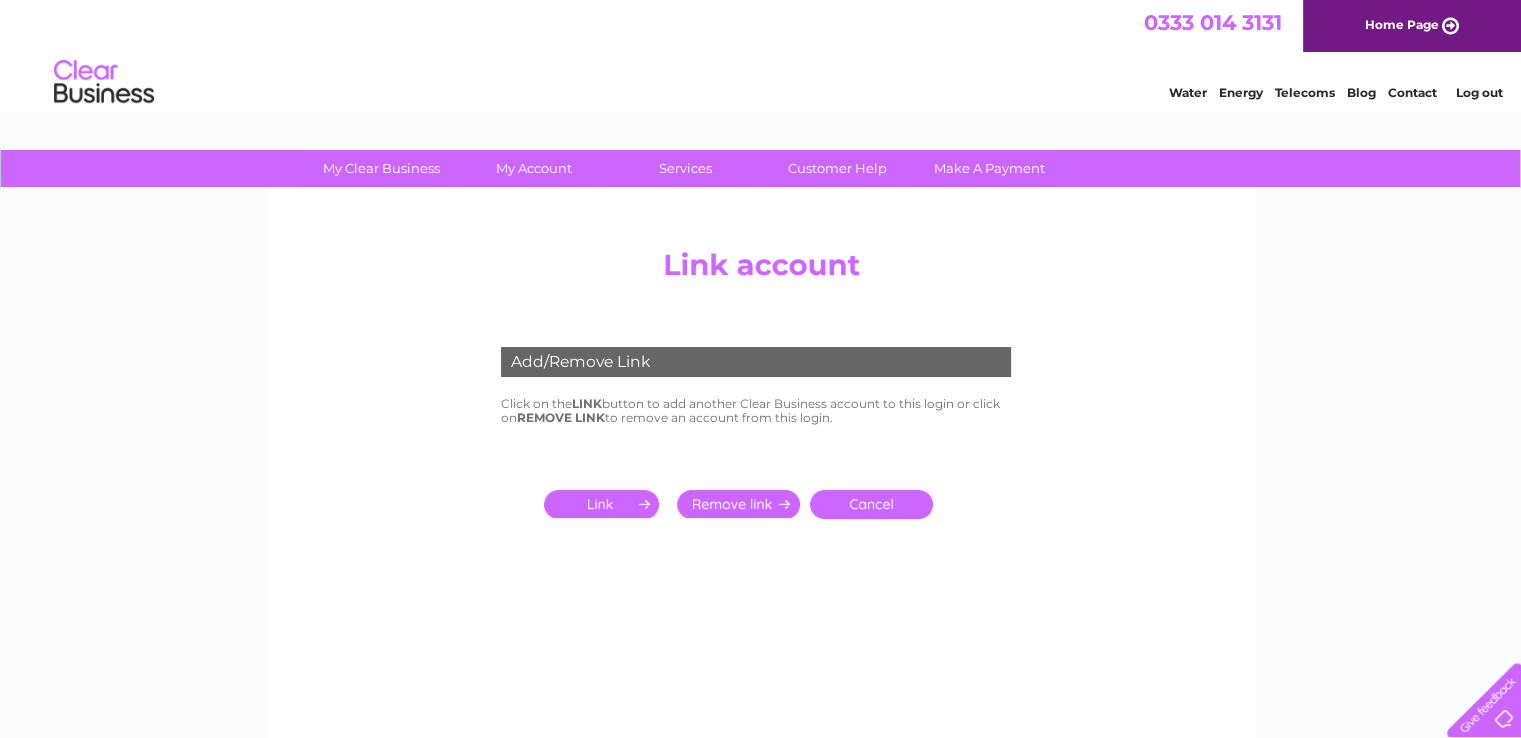 click at bounding box center (605, 504) 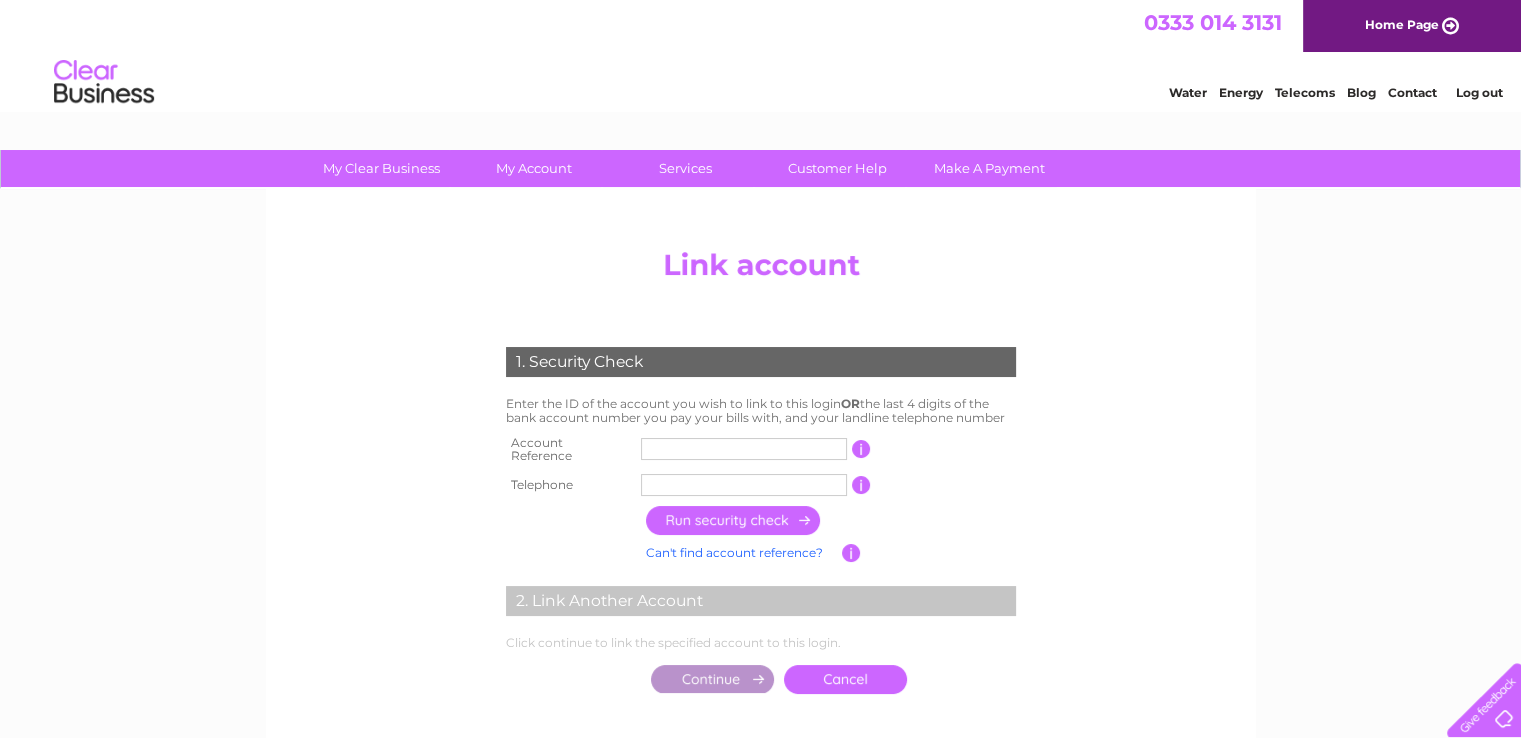 click at bounding box center (744, 449) 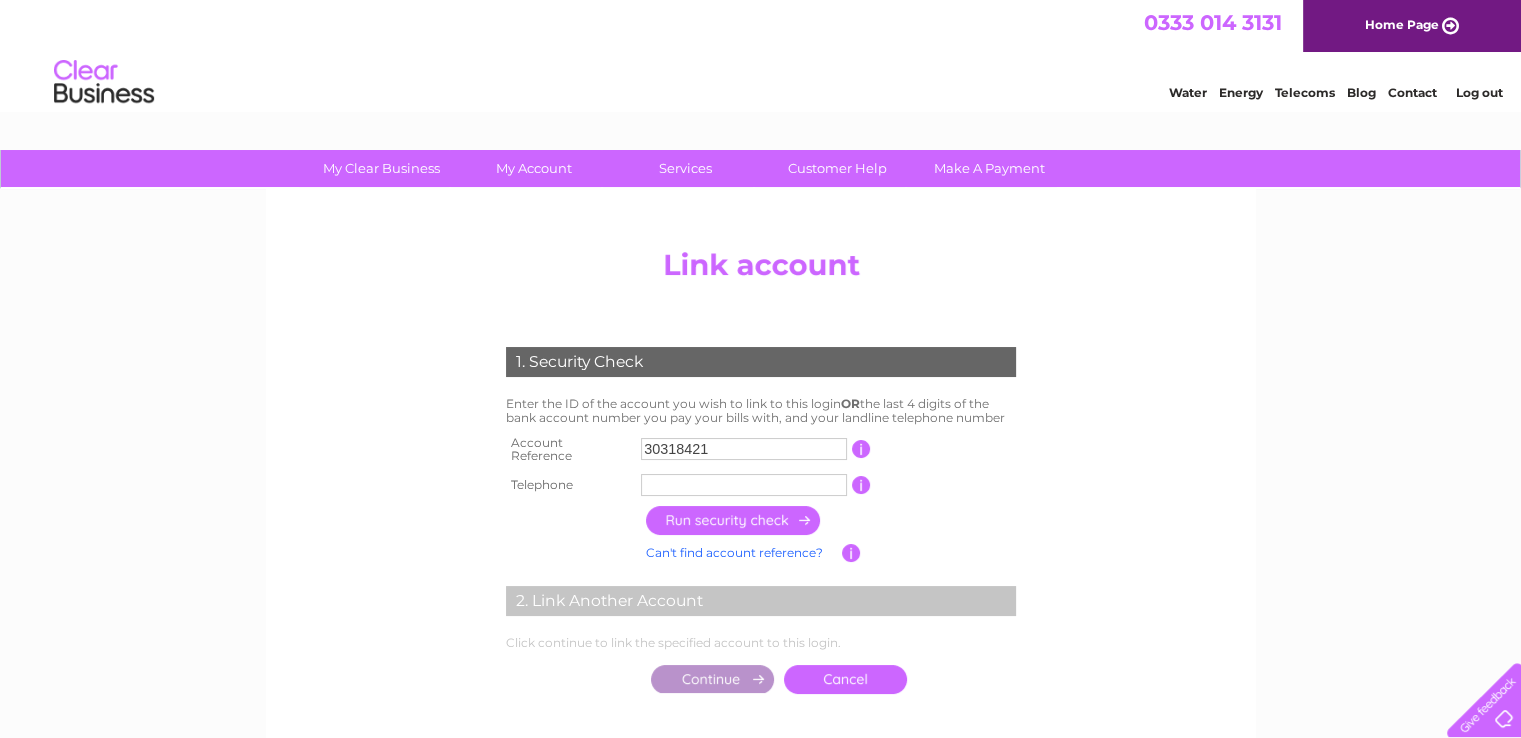 type on "30318421" 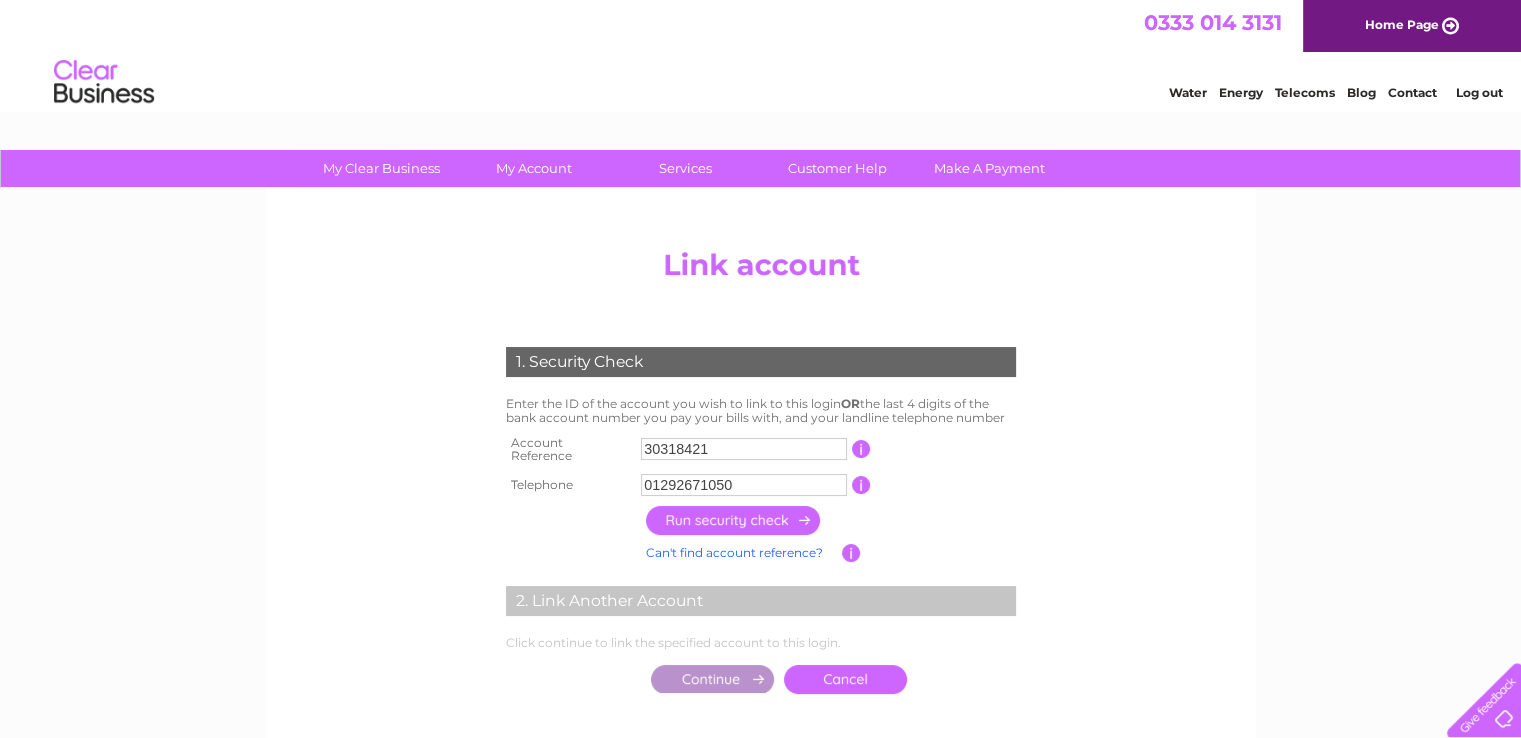 click at bounding box center [734, 520] 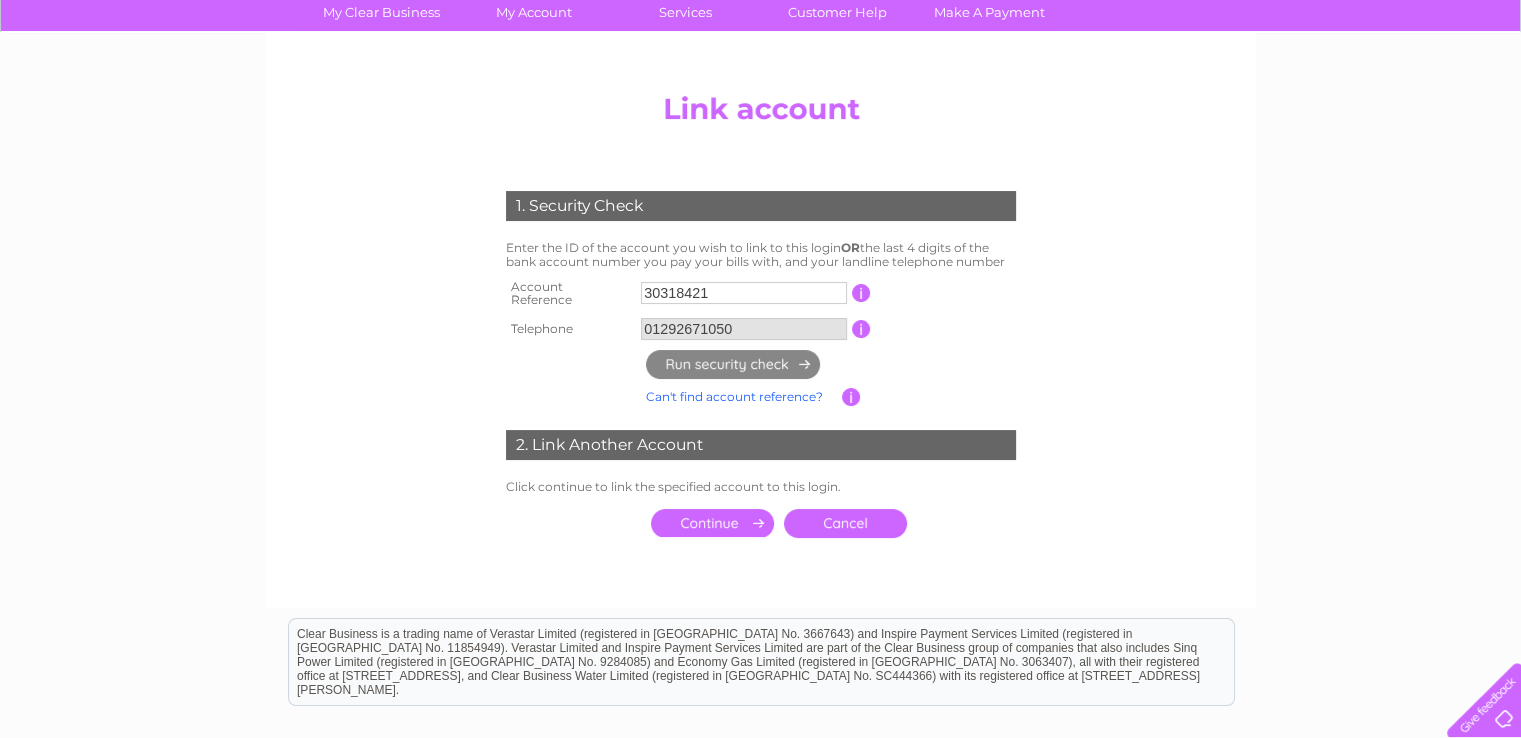 scroll, scrollTop: 279, scrollLeft: 0, axis: vertical 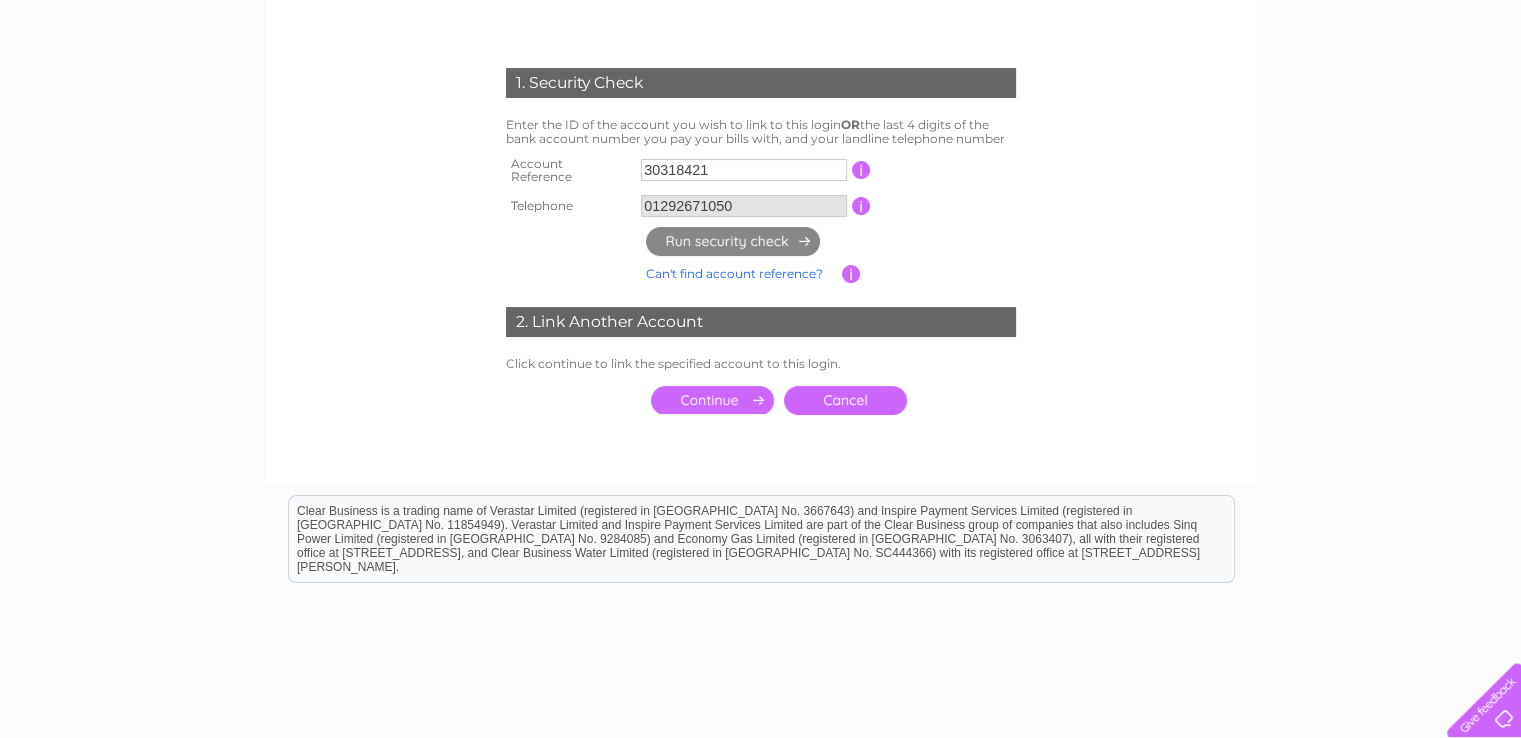 click at bounding box center [712, 400] 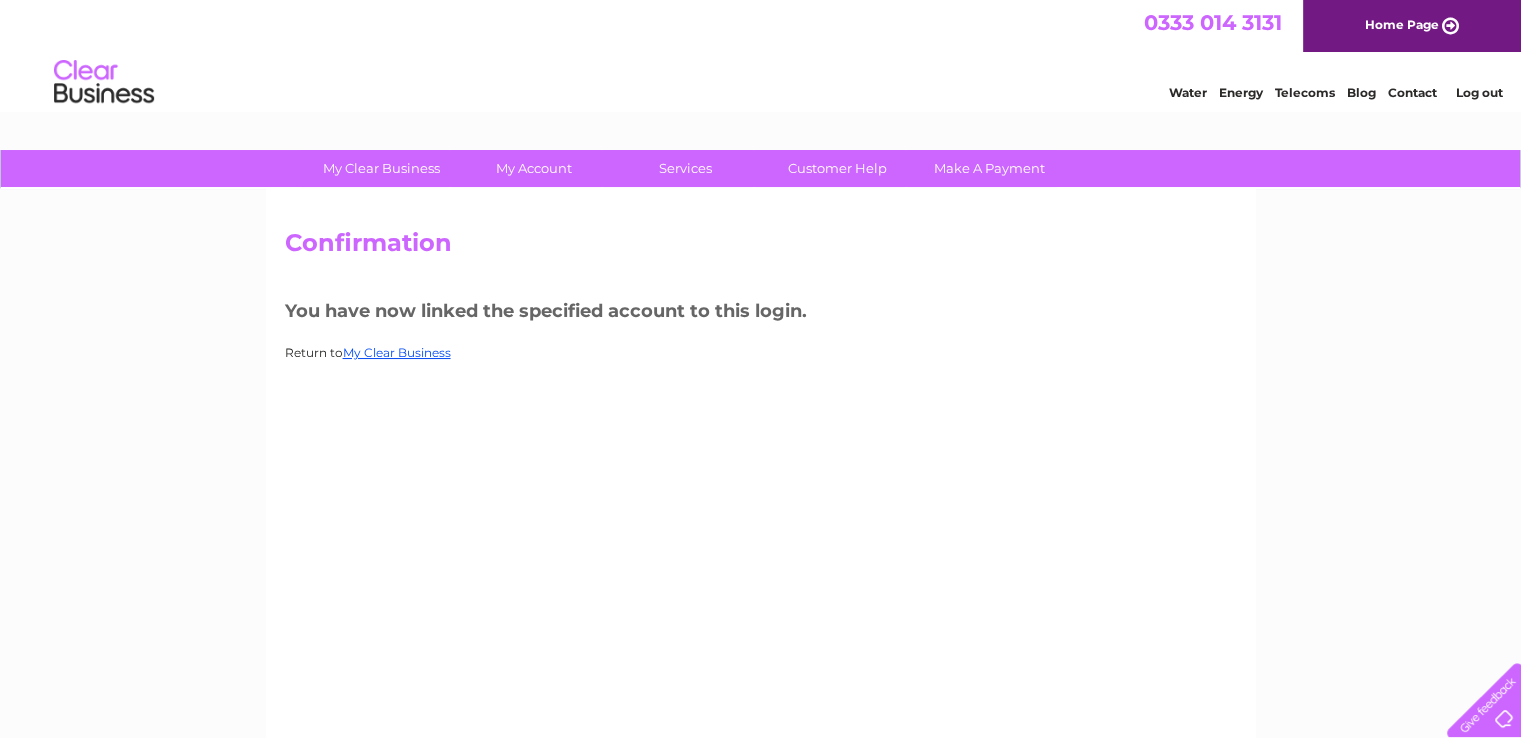 scroll, scrollTop: 0, scrollLeft: 0, axis: both 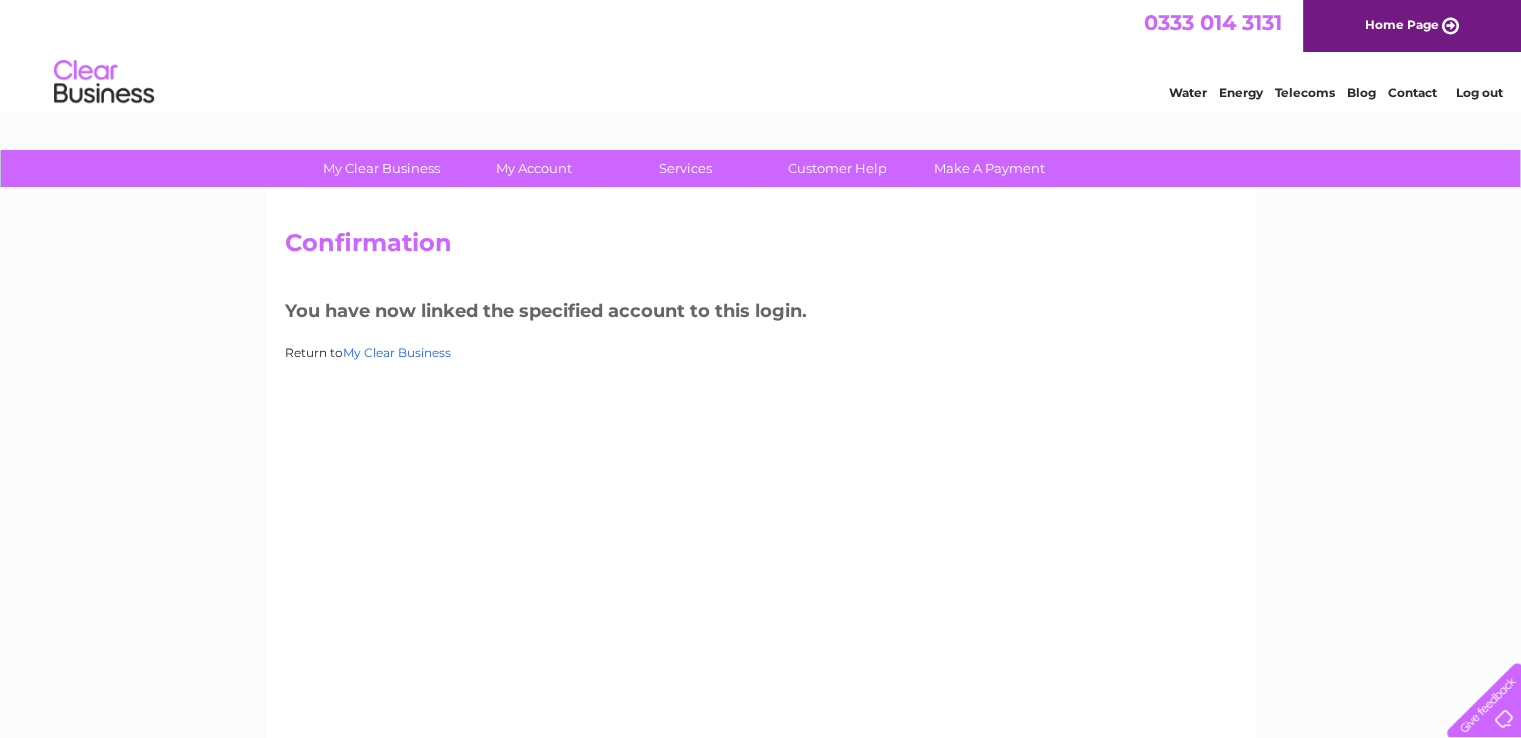 click on "My Clear Business" at bounding box center [397, 352] 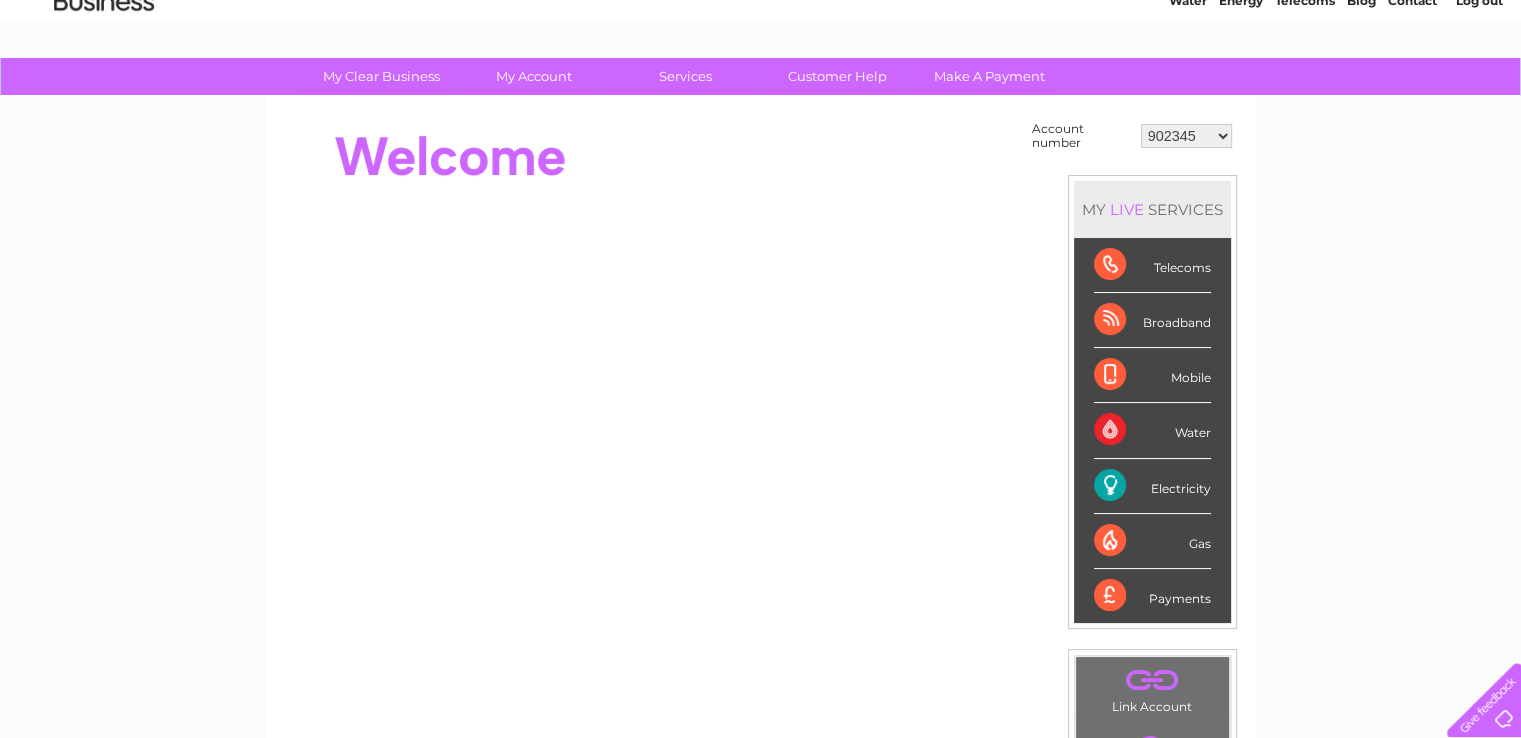 scroll, scrollTop: 0, scrollLeft: 0, axis: both 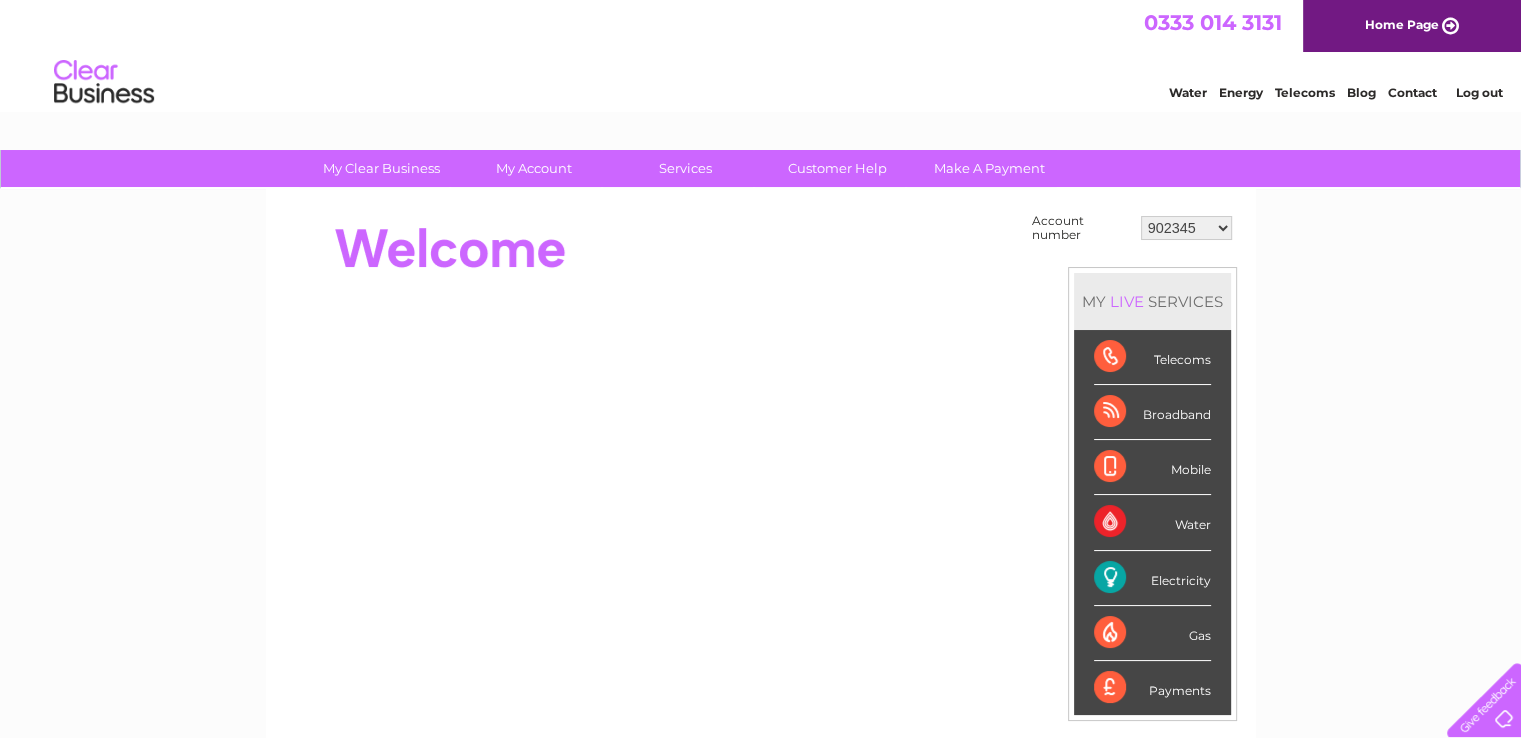 click on "902345
30318421" at bounding box center [1186, 228] 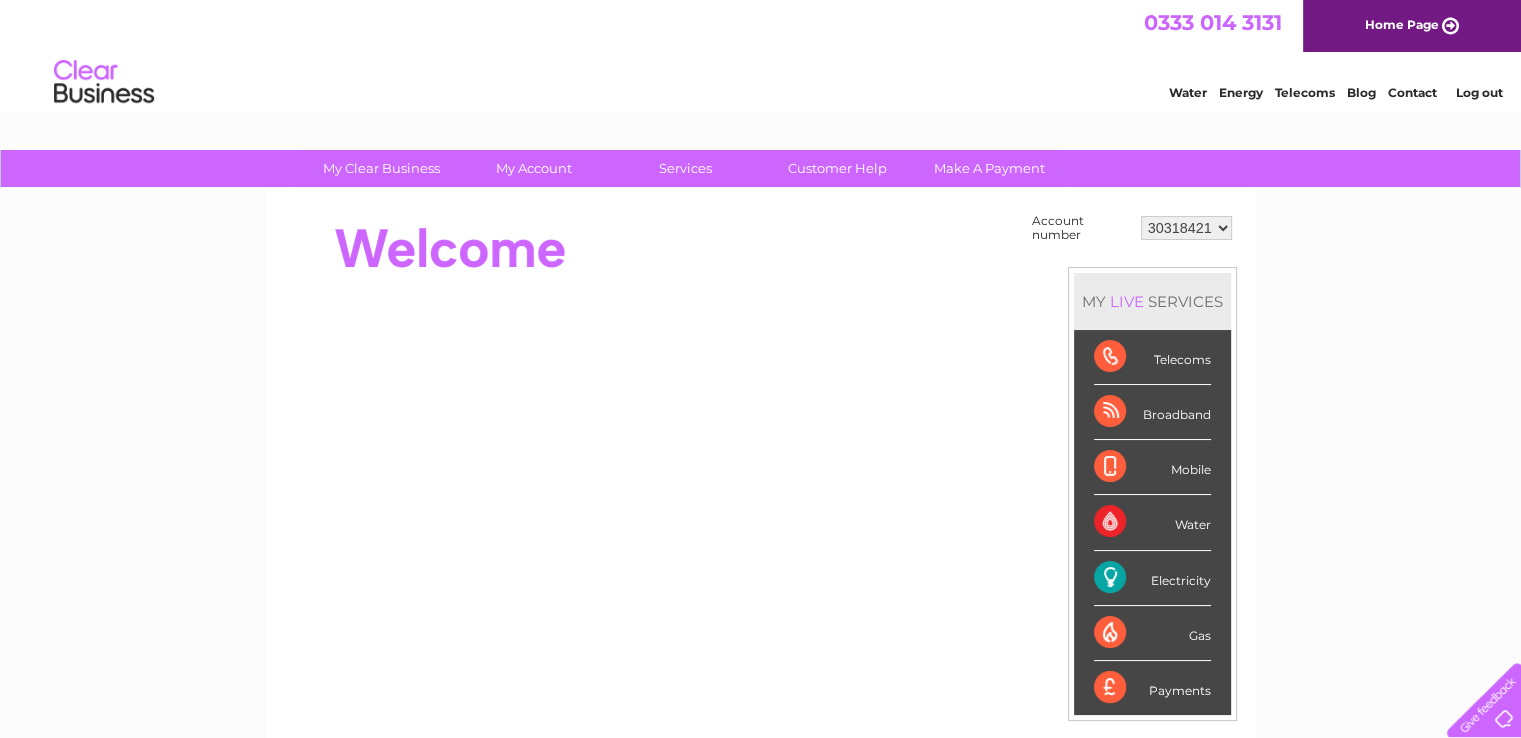 click on "902345
30318421" at bounding box center [1186, 228] 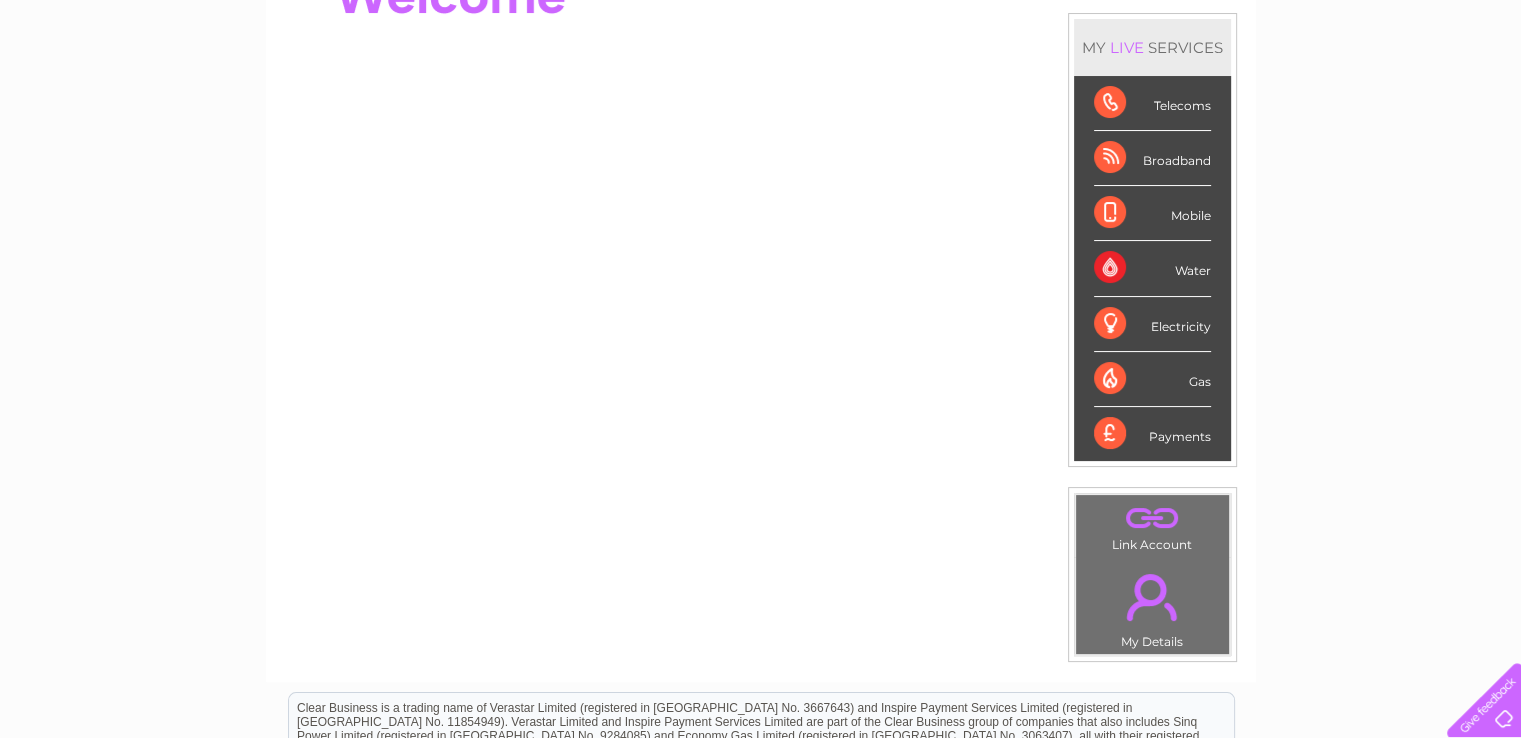 scroll, scrollTop: 100, scrollLeft: 0, axis: vertical 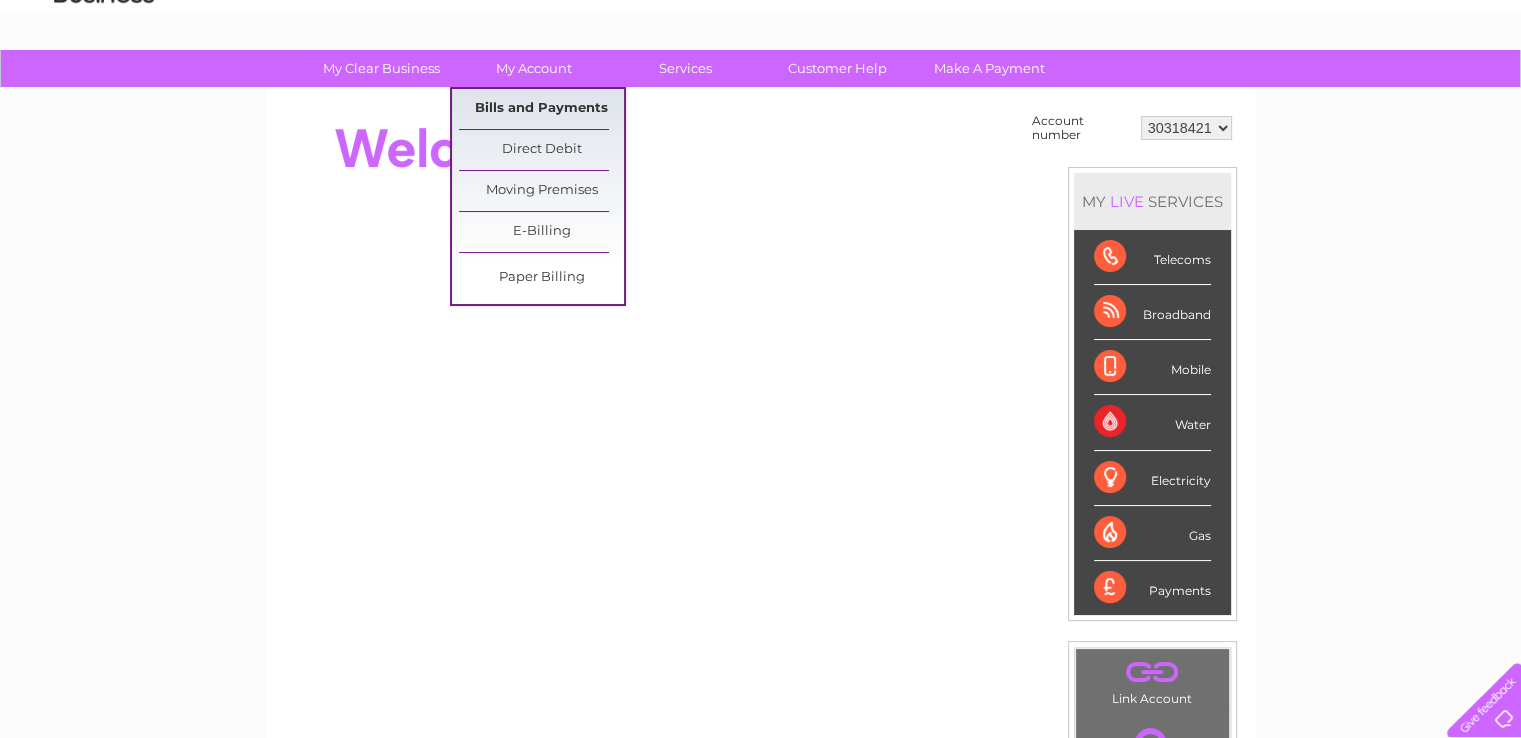 click on "Bills and Payments" at bounding box center [541, 109] 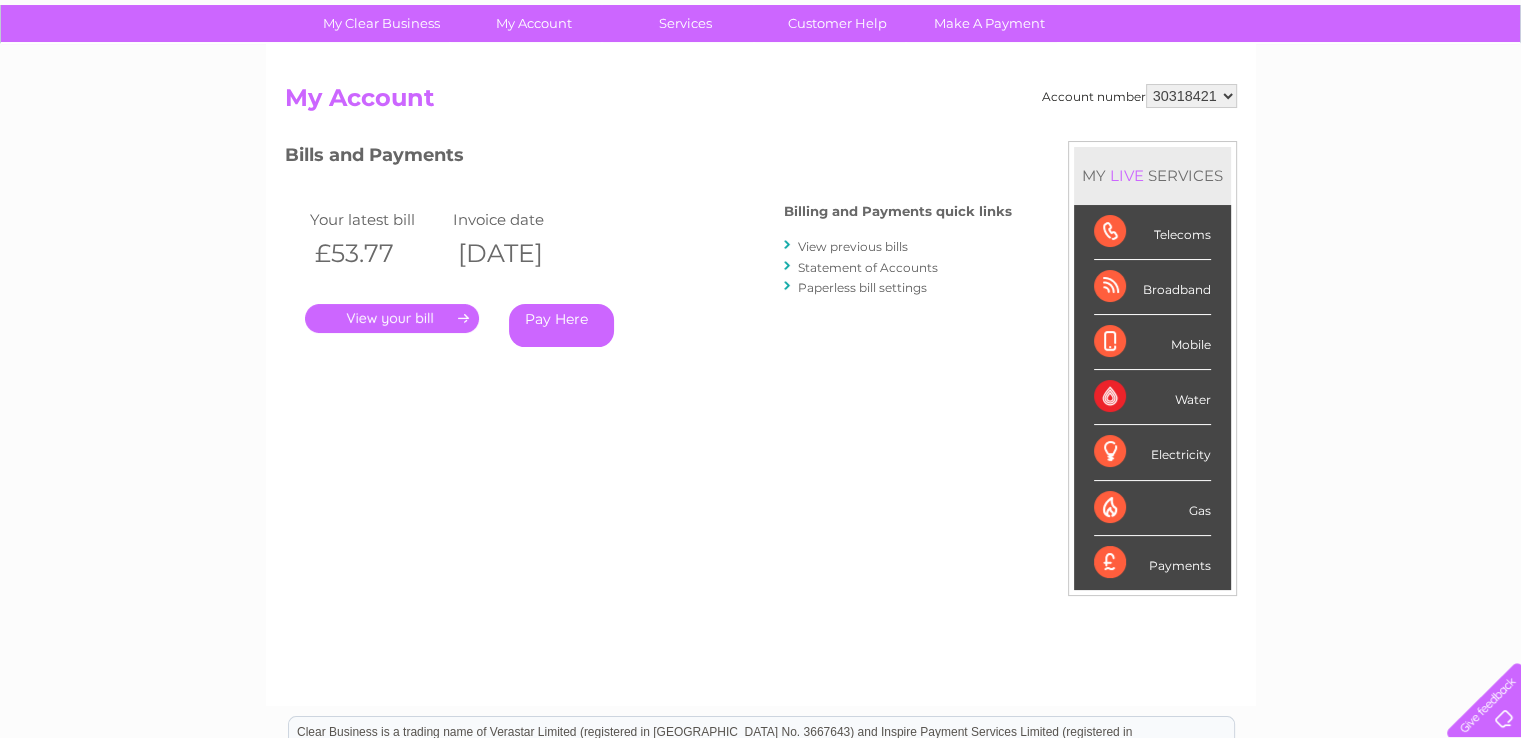 scroll, scrollTop: 200, scrollLeft: 0, axis: vertical 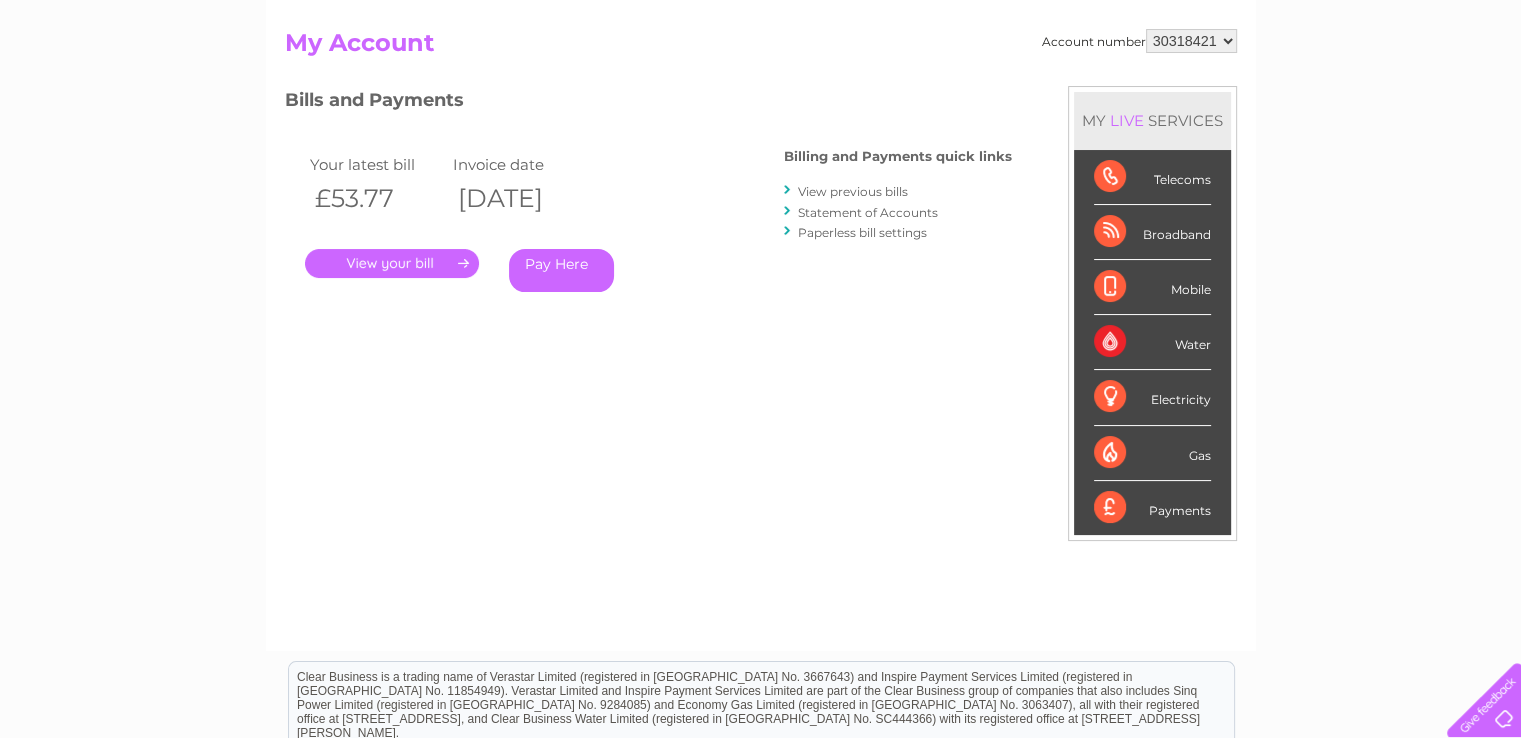click on "." at bounding box center [392, 263] 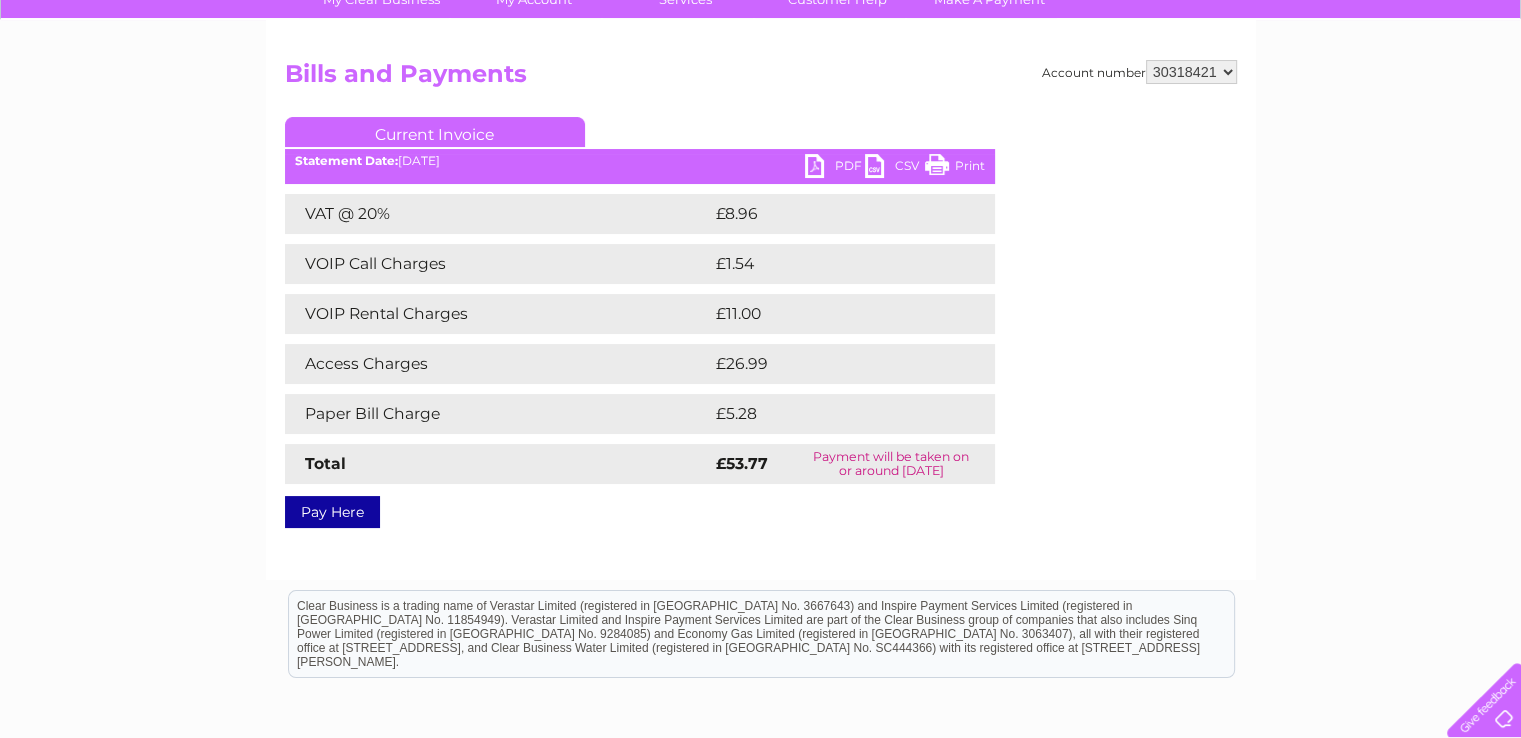 scroll, scrollTop: 200, scrollLeft: 0, axis: vertical 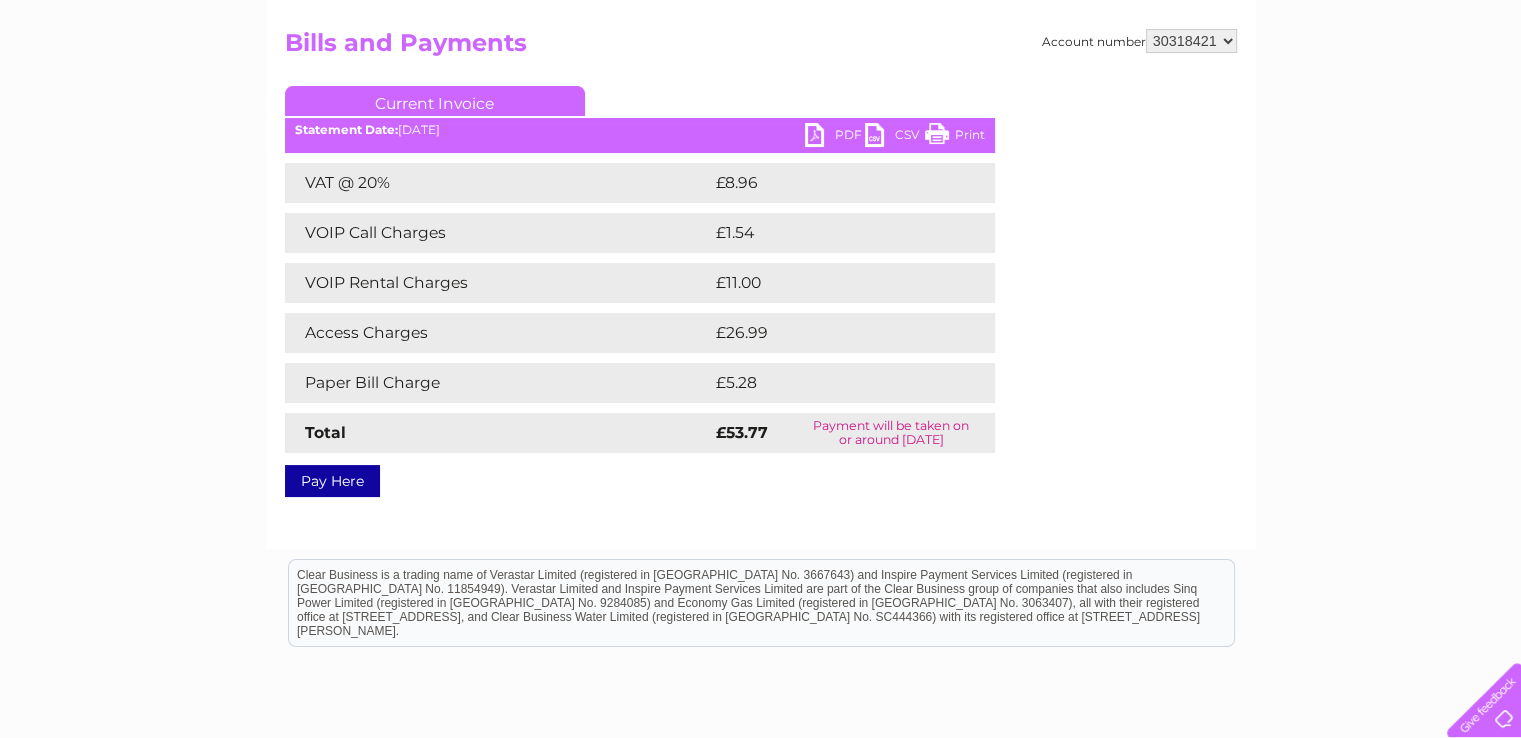 click on "PDF" at bounding box center (835, 137) 